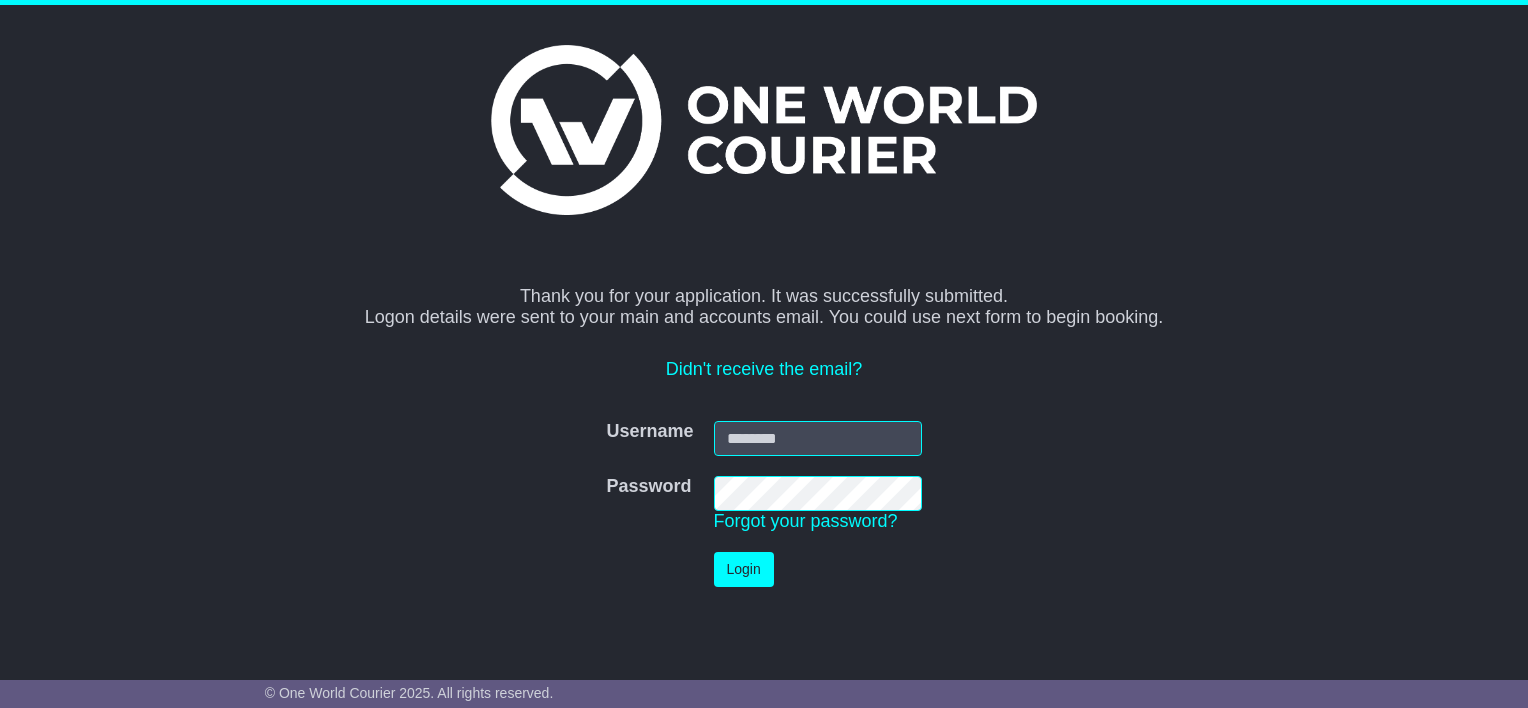 scroll, scrollTop: 0, scrollLeft: 0, axis: both 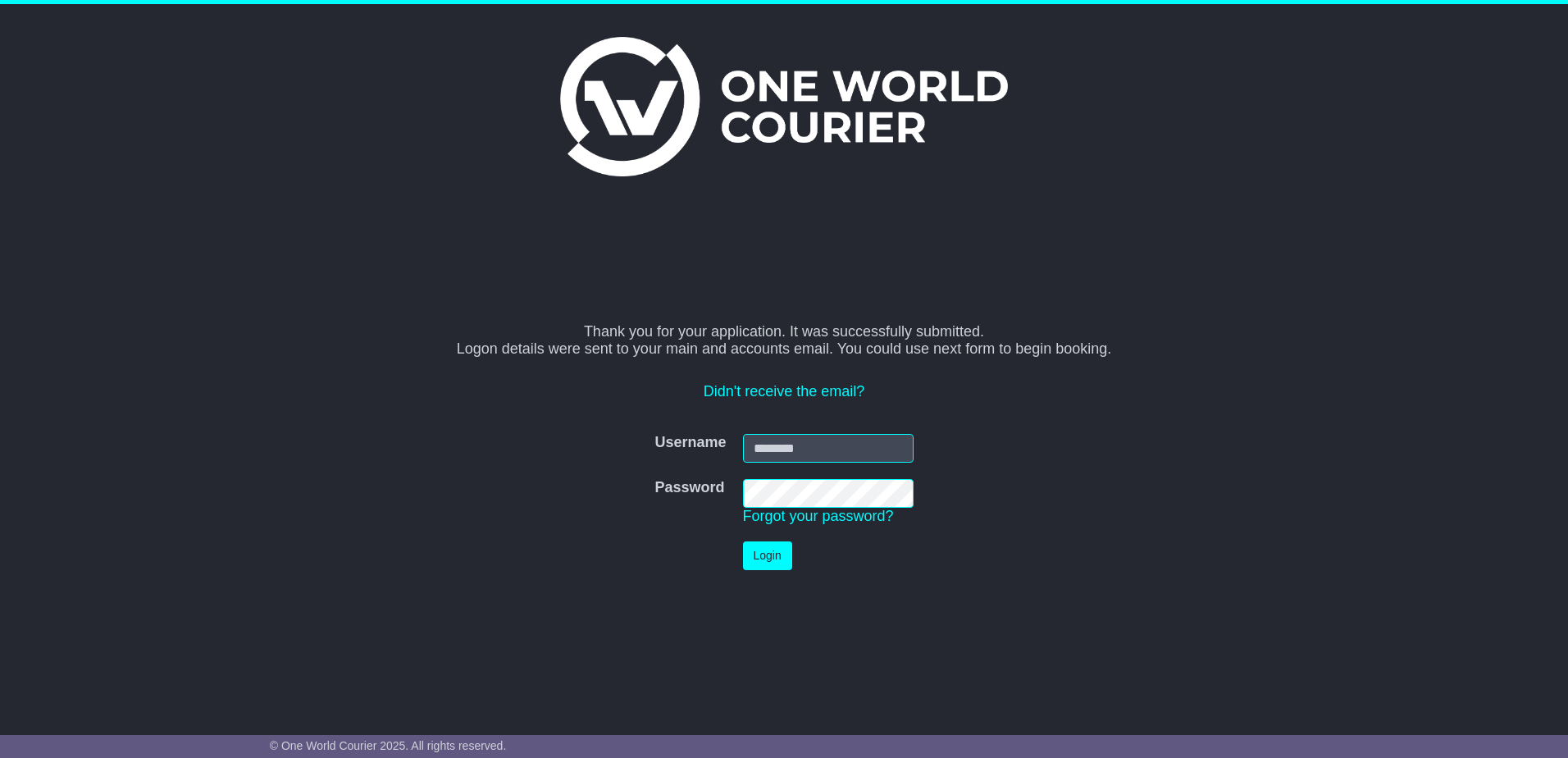 type on "**********" 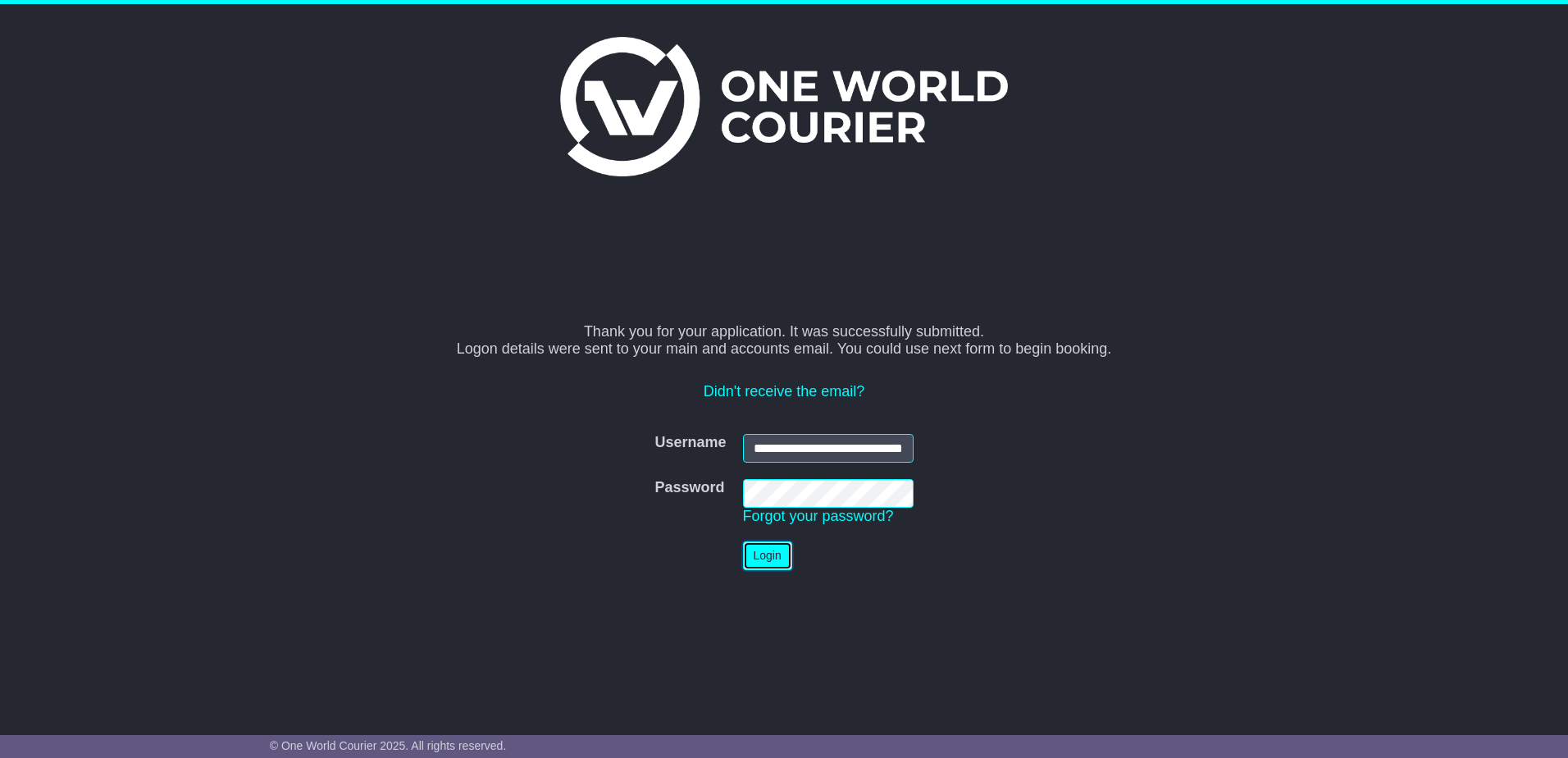 click on "Login" at bounding box center (768, 555) 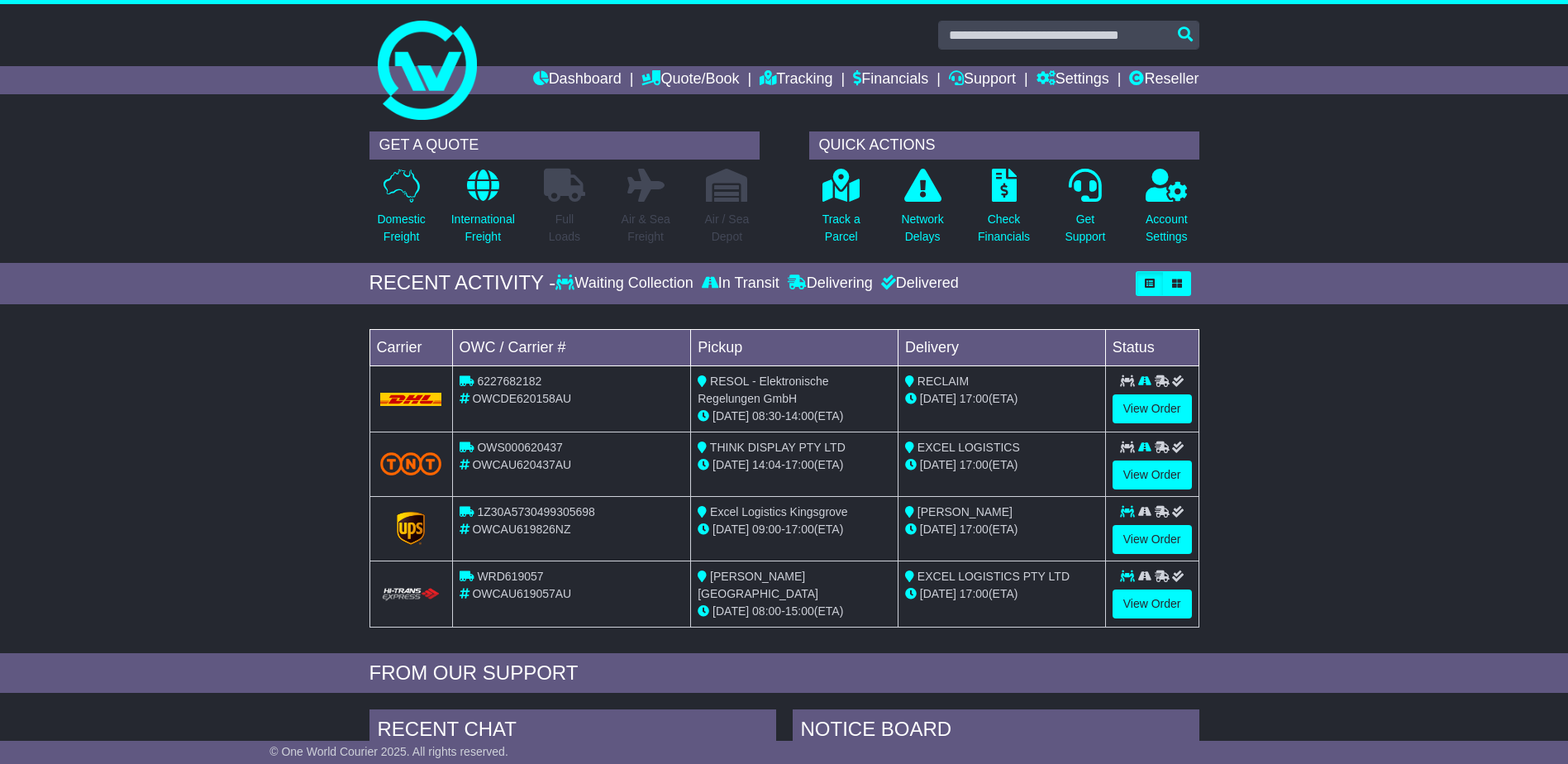 scroll, scrollTop: 0, scrollLeft: 0, axis: both 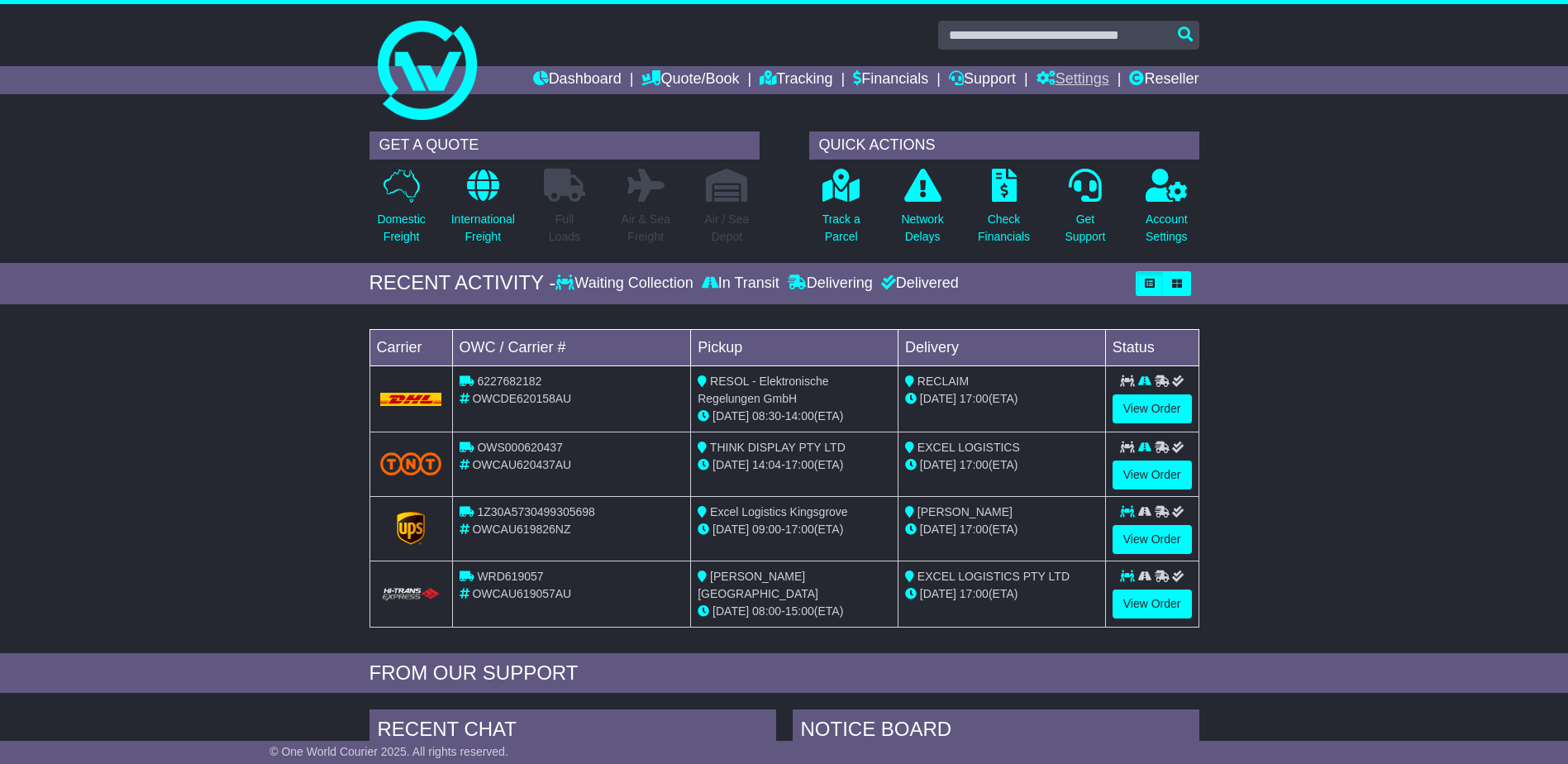 click on "Settings" at bounding box center (1073, 80) 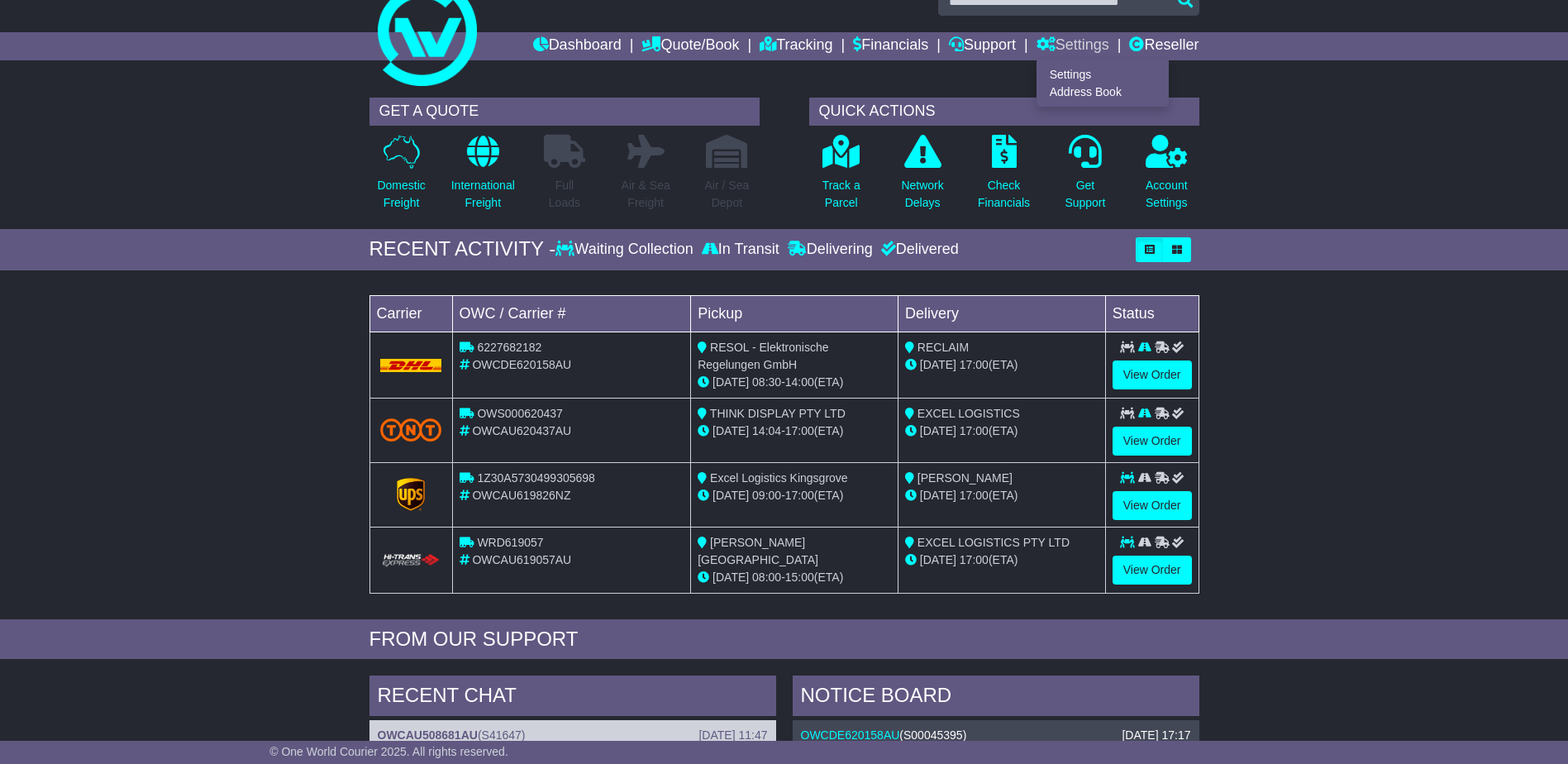 scroll, scrollTop: 0, scrollLeft: 0, axis: both 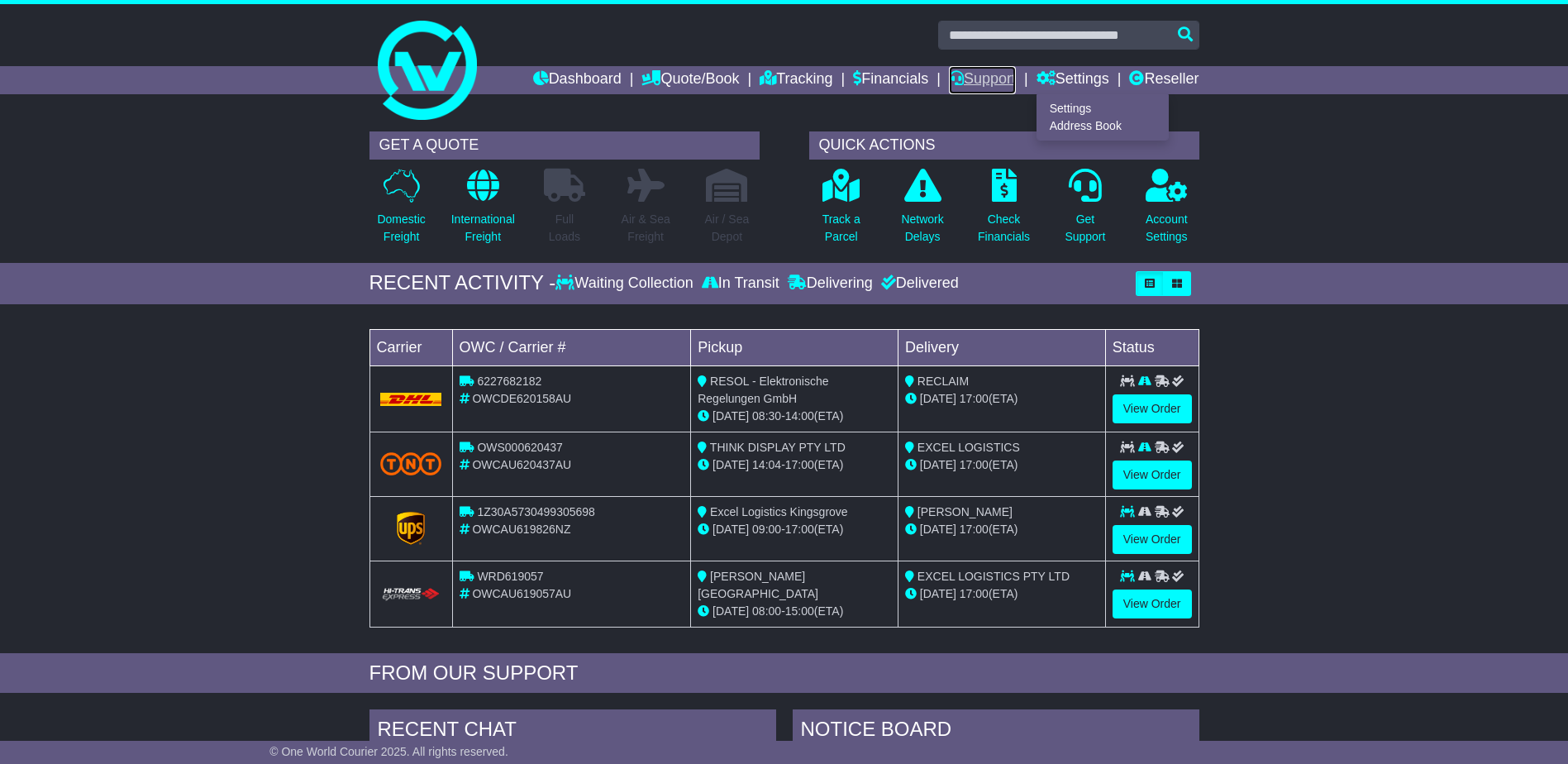 click on "Support" at bounding box center (982, 80) 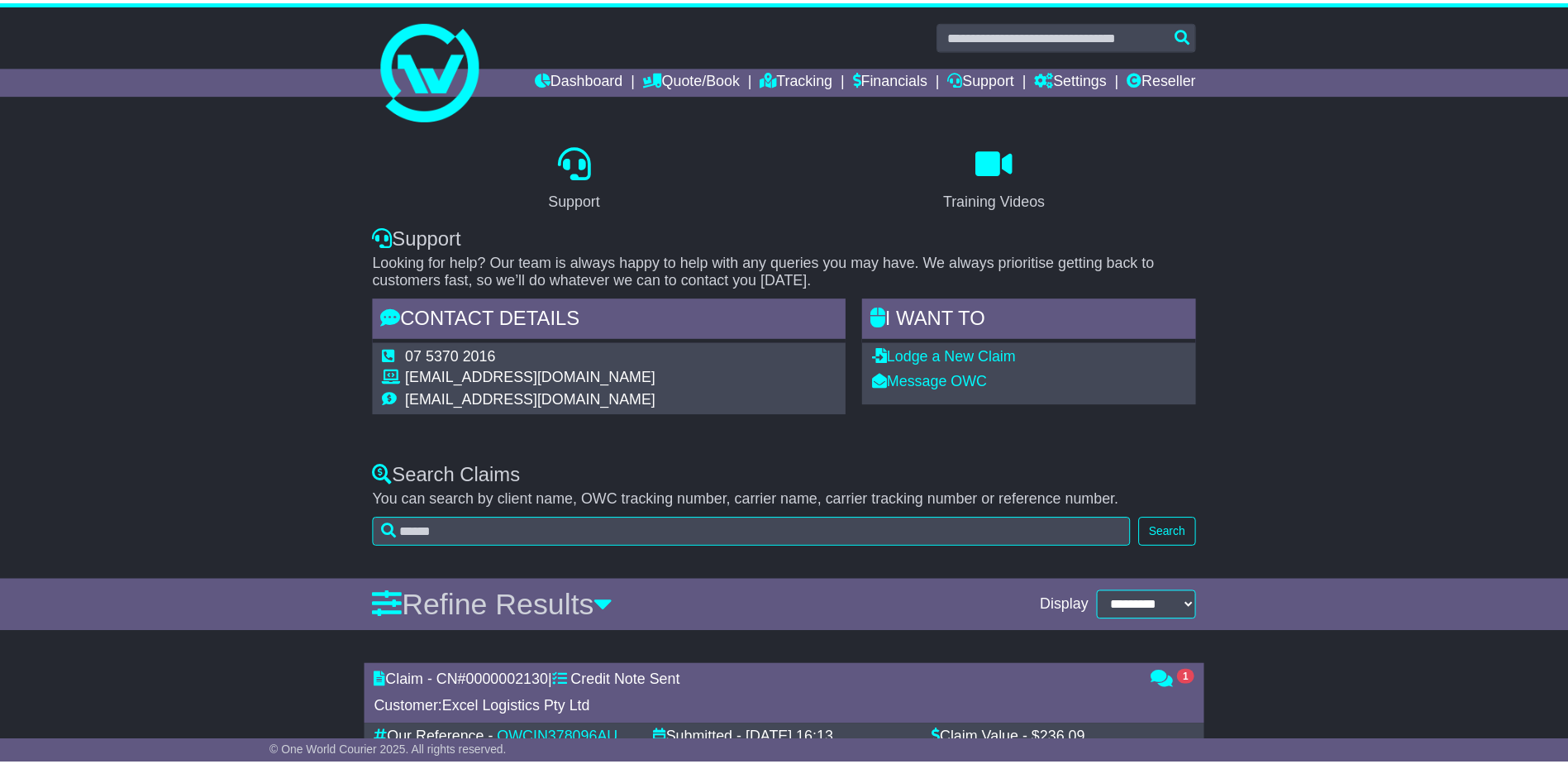 scroll, scrollTop: 0, scrollLeft: 0, axis: both 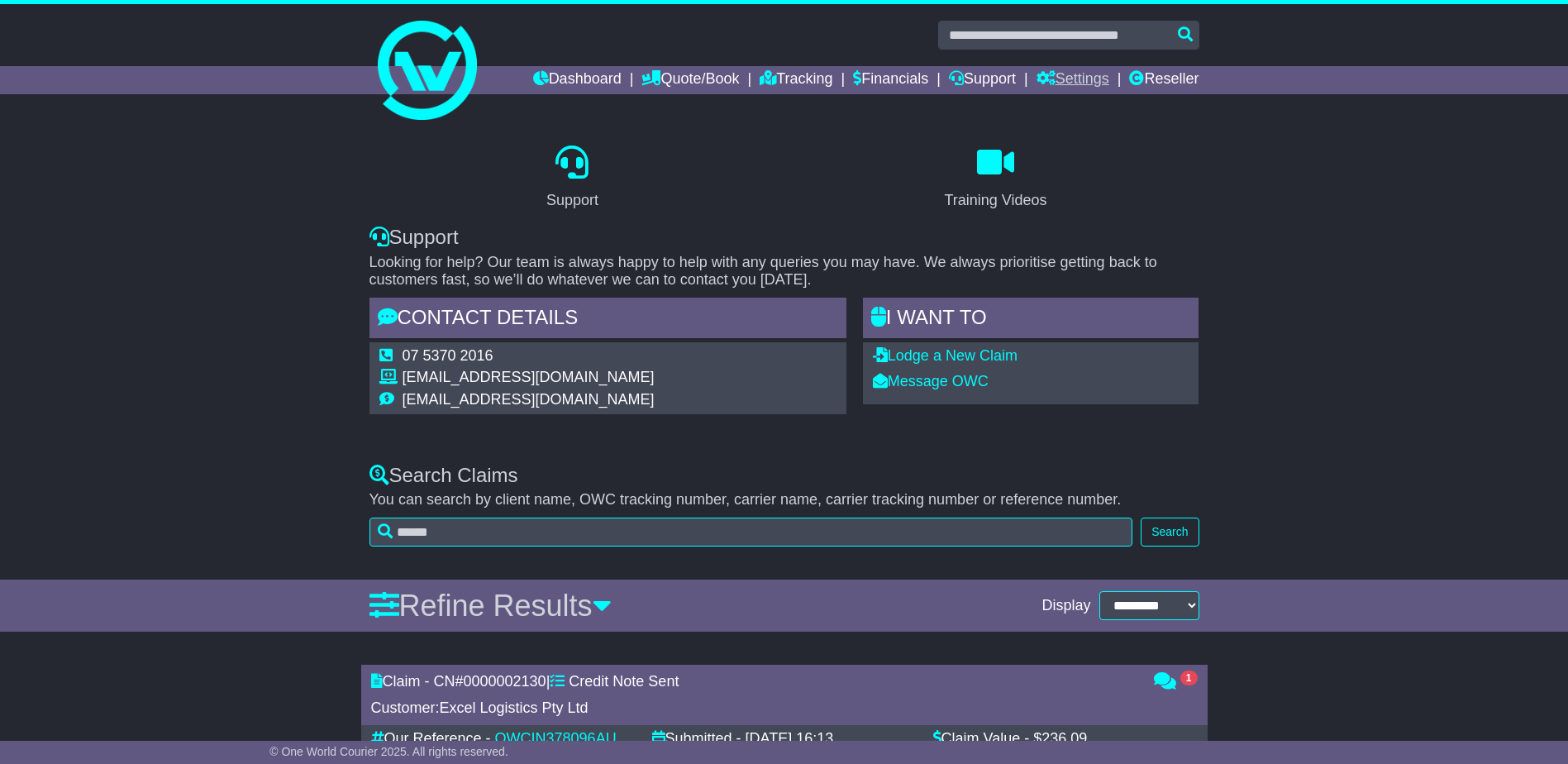 click on "Settings" at bounding box center [1073, 80] 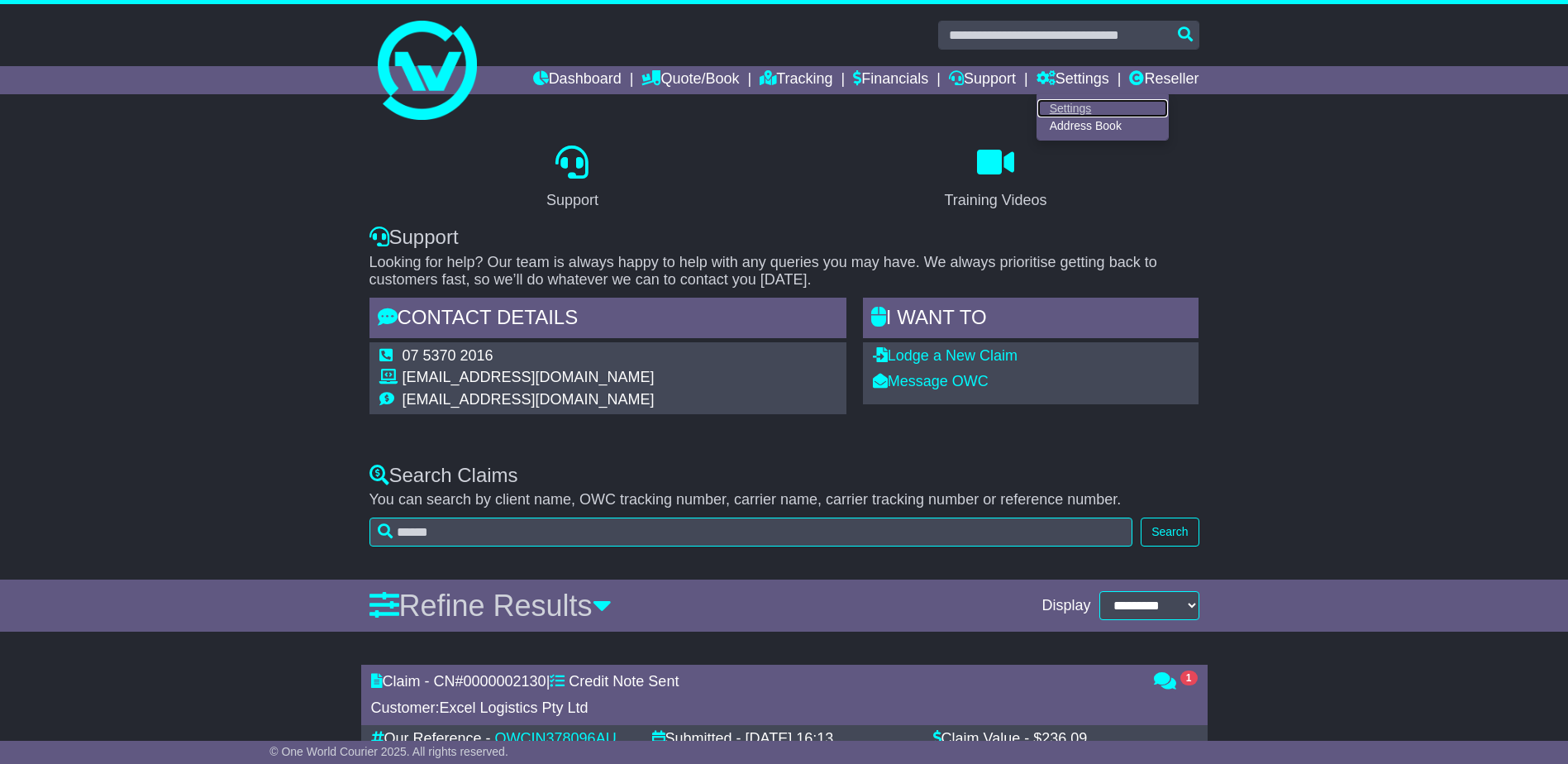 click on "Settings" at bounding box center [1103, 108] 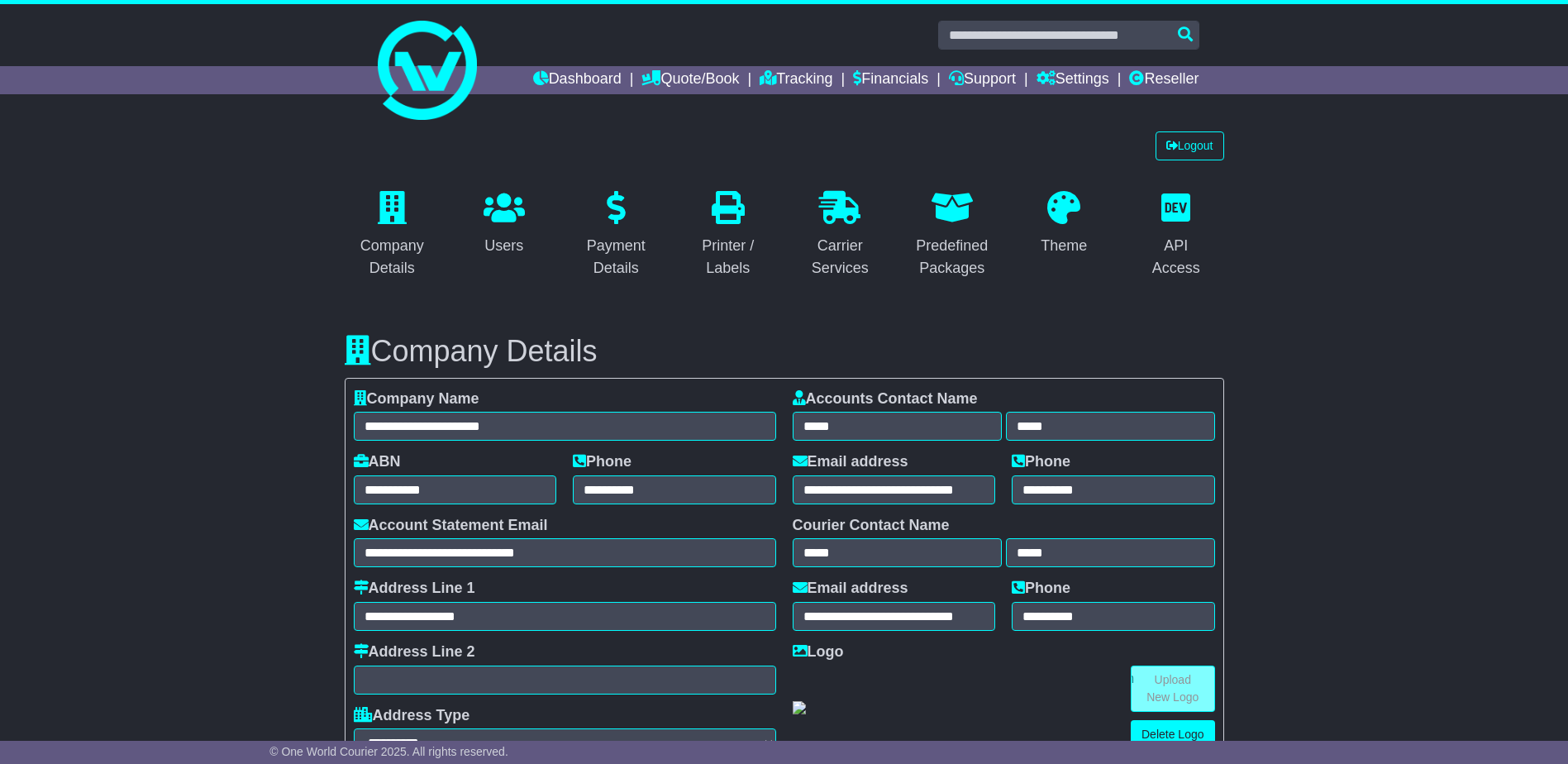 select on "**********" 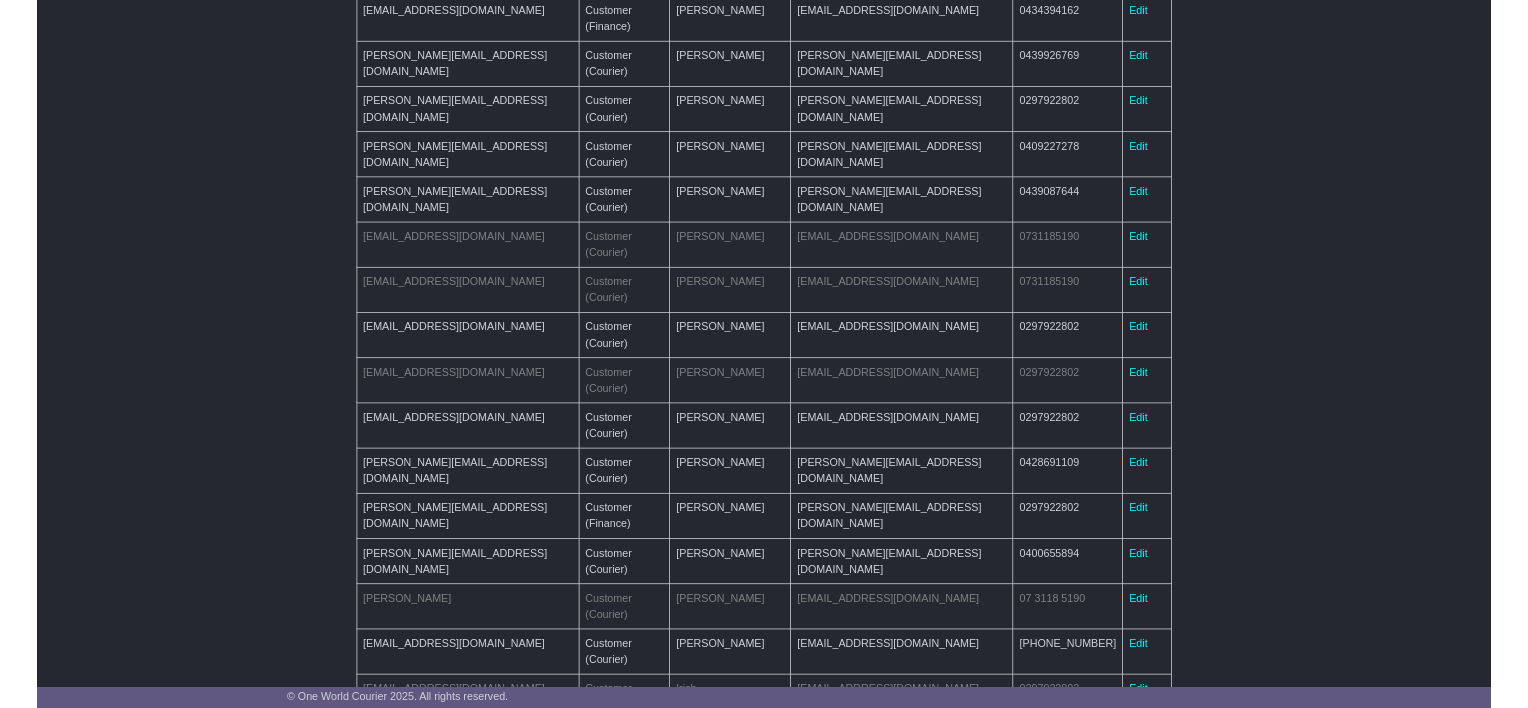 scroll, scrollTop: 2100, scrollLeft: 0, axis: vertical 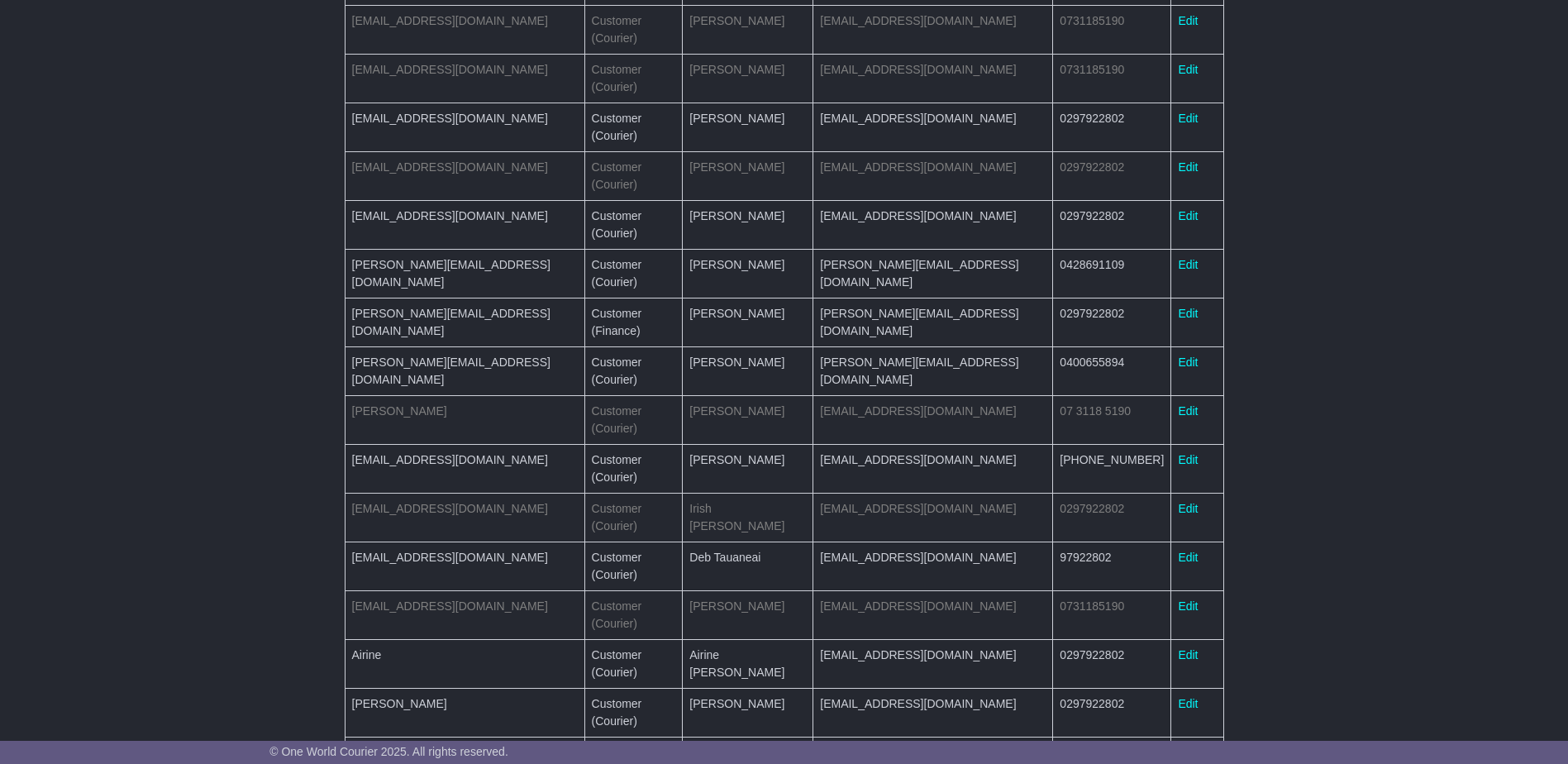 click on "Add New User" at bounding box center (393, 1004) 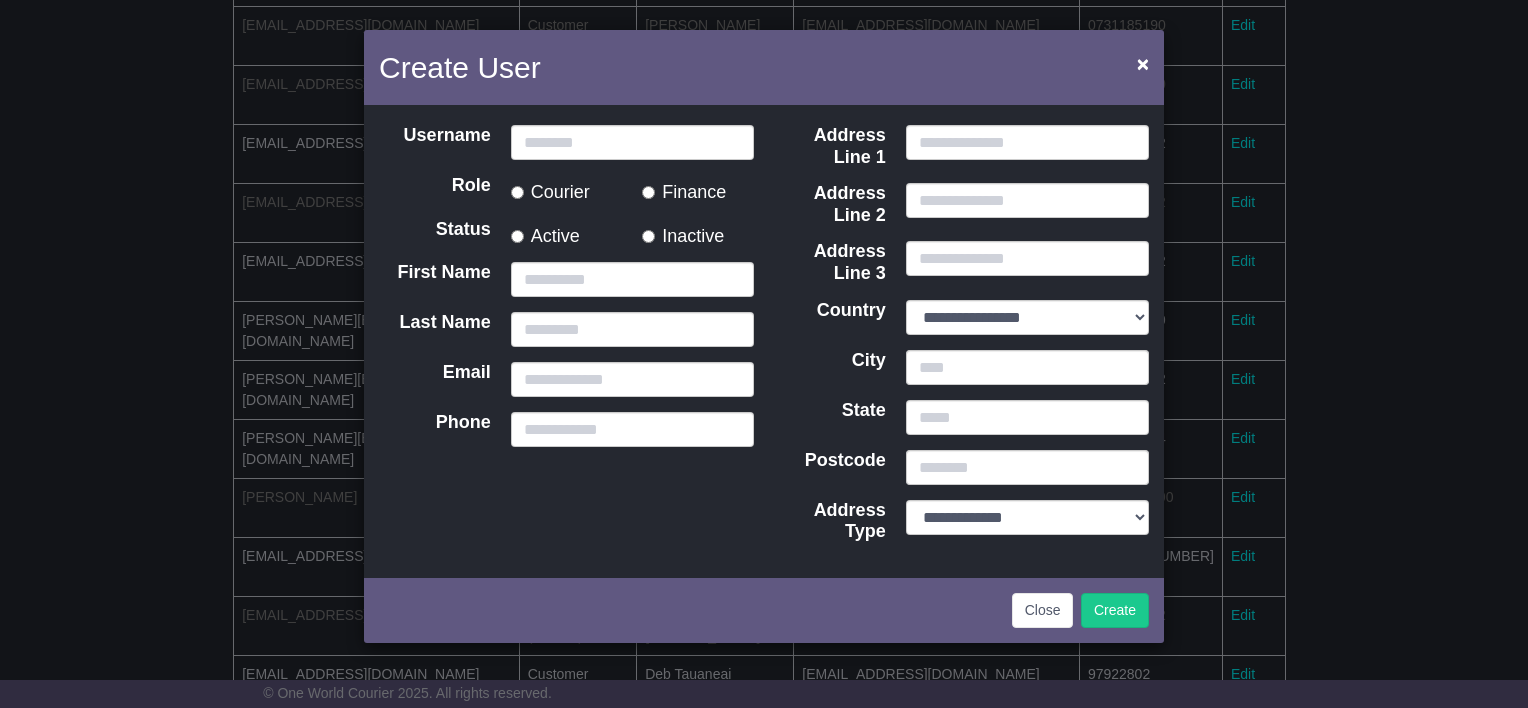 click on "Username
Role
Courier
Finance
Status Email" at bounding box center (764, 341) 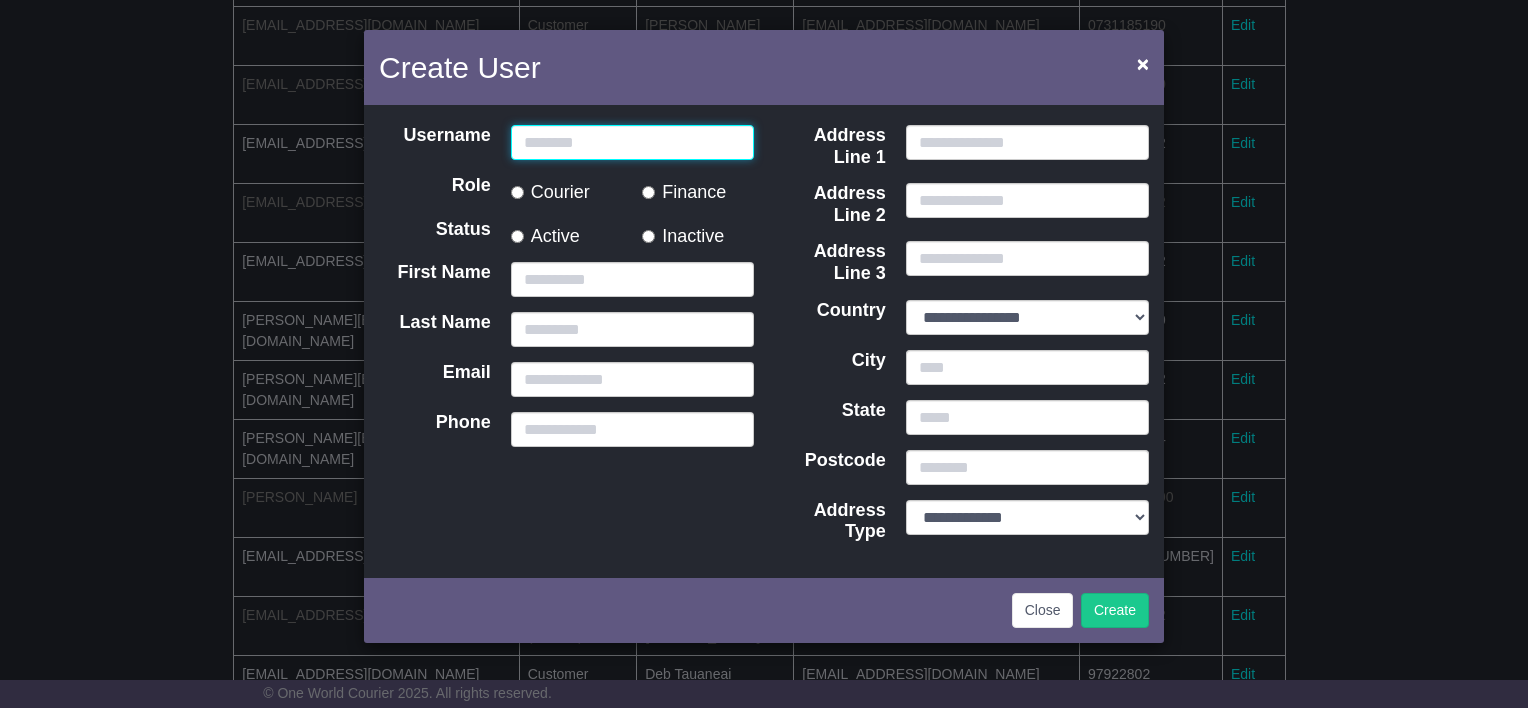 click on "Username" at bounding box center (632, 142) 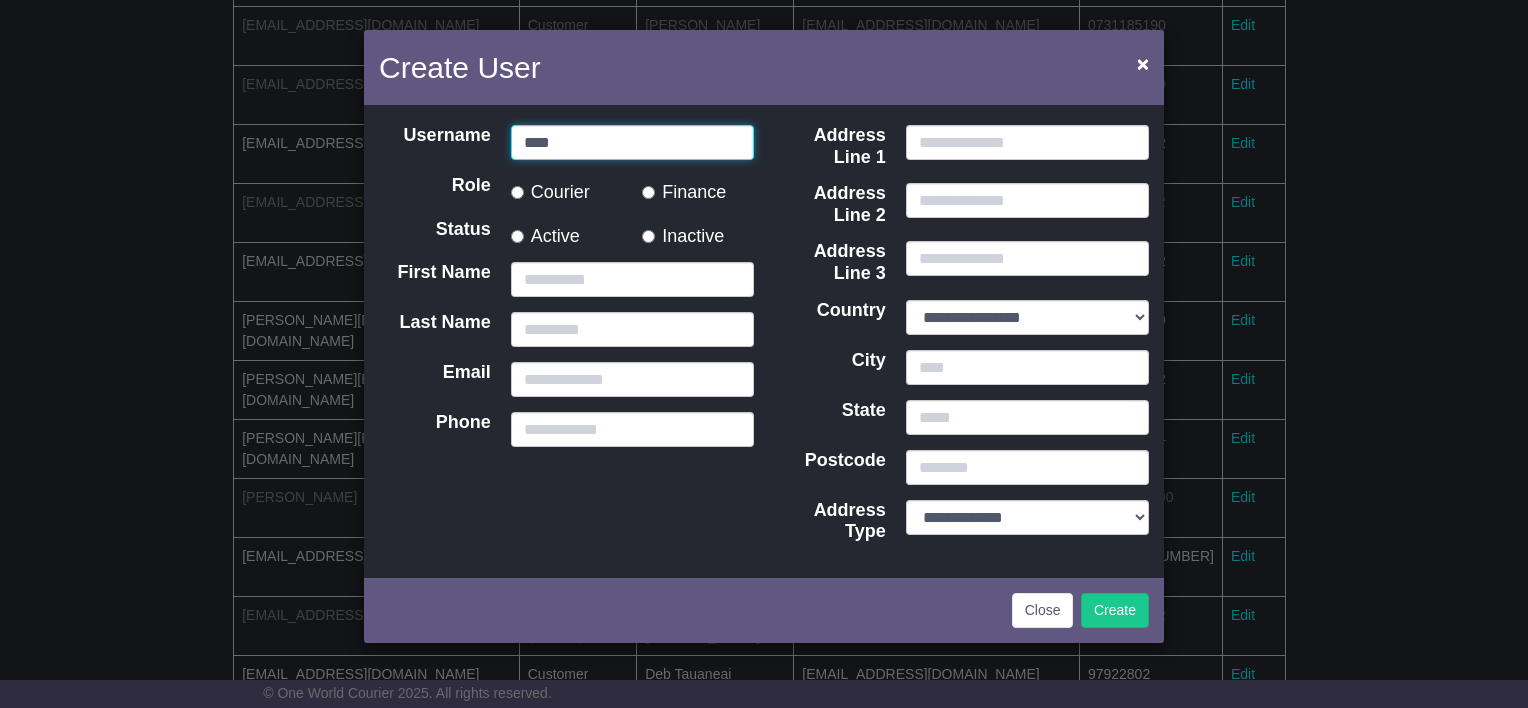 type on "****" 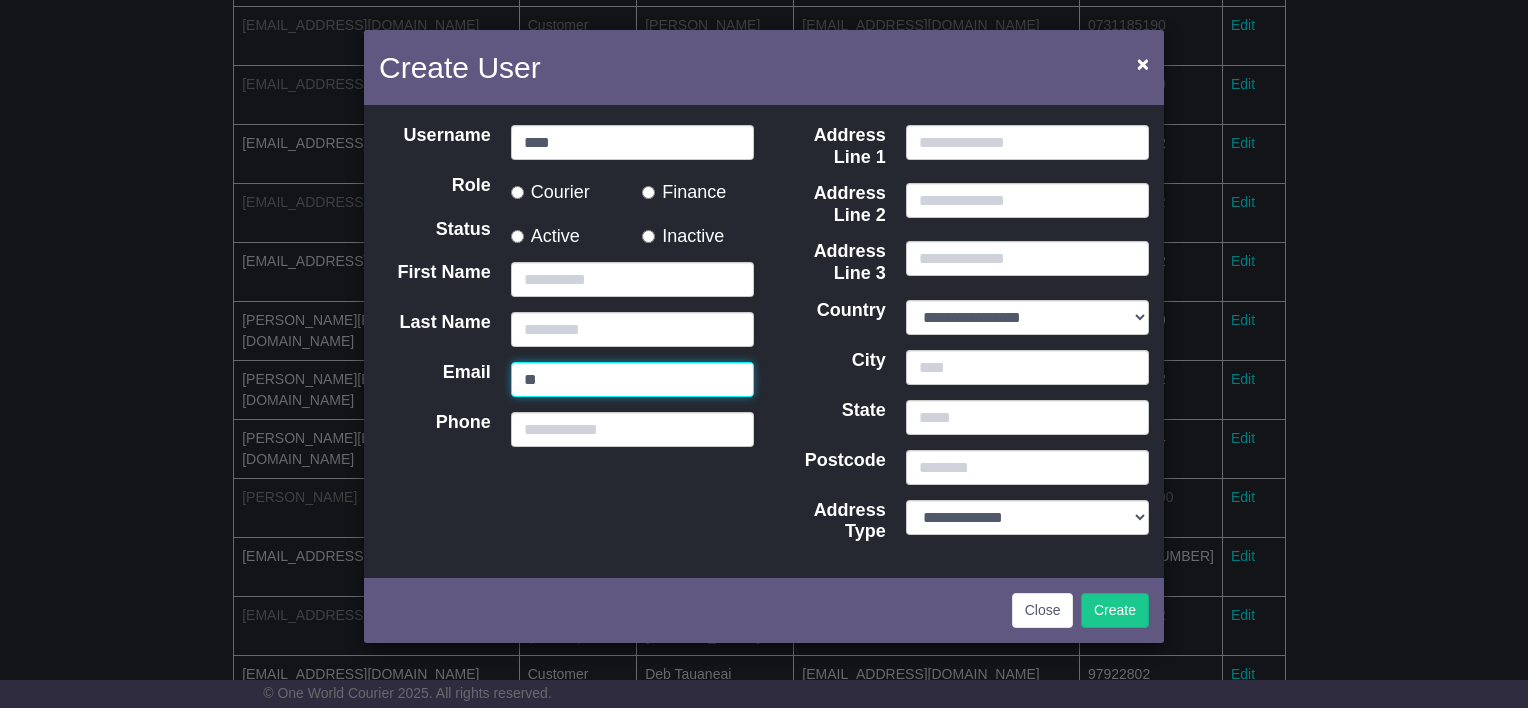 type on "*" 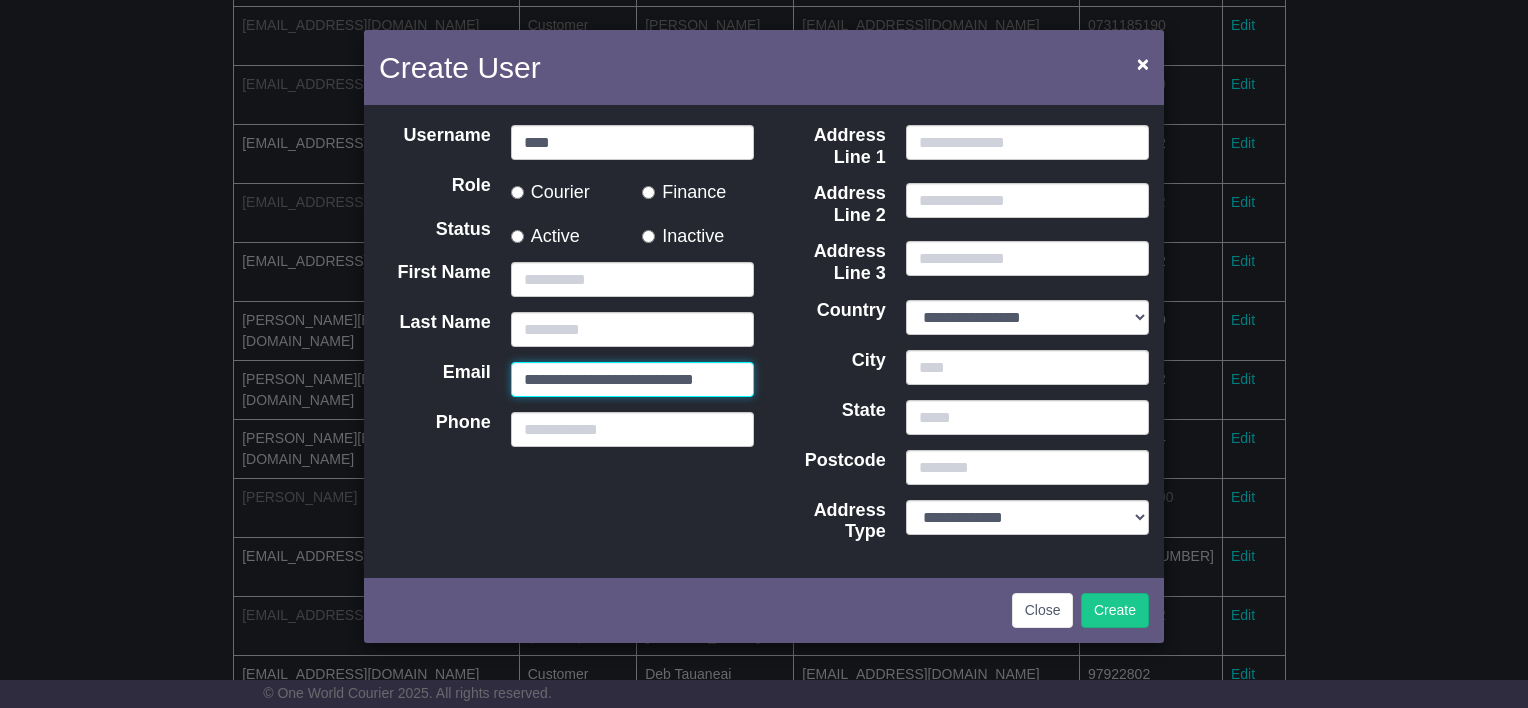 type on "**********" 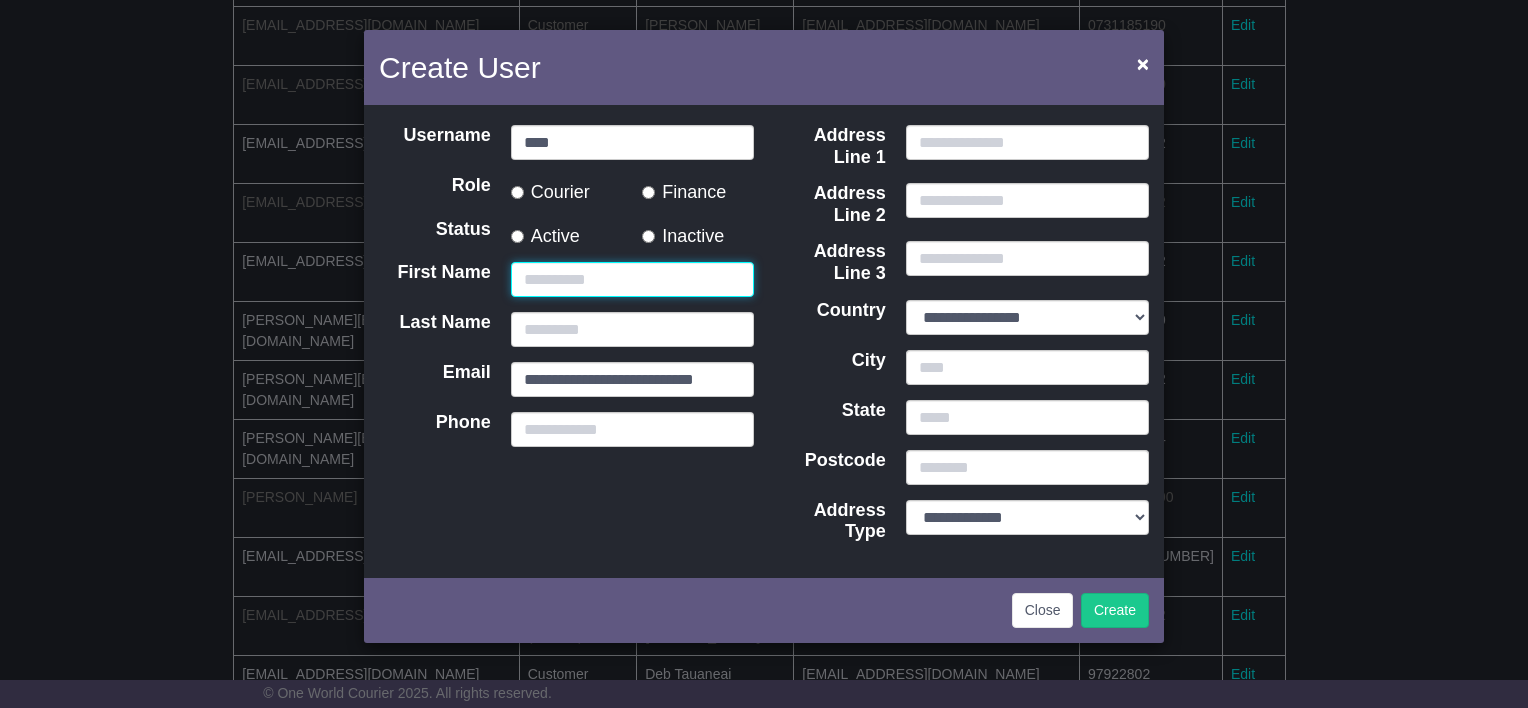 click on "First Name" at bounding box center [632, 279] 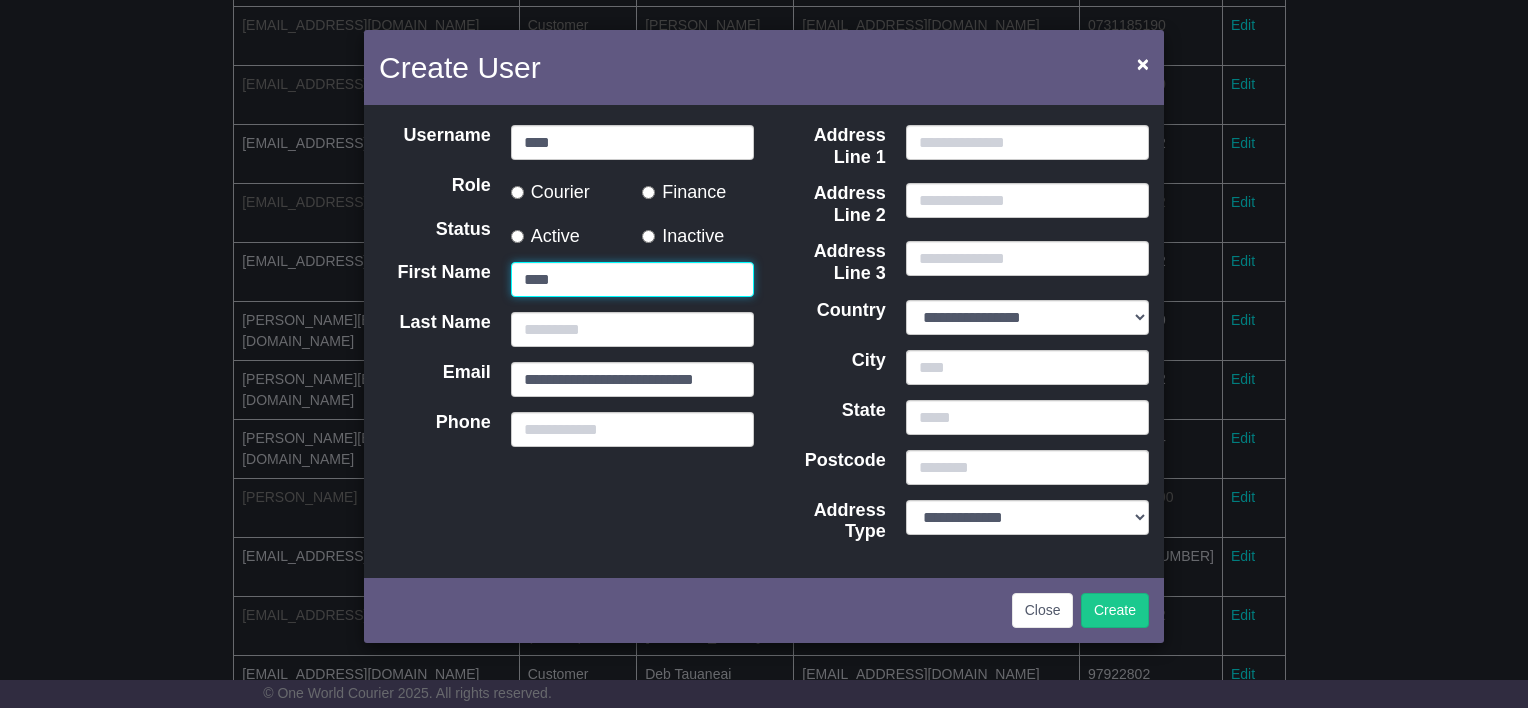 type on "****" 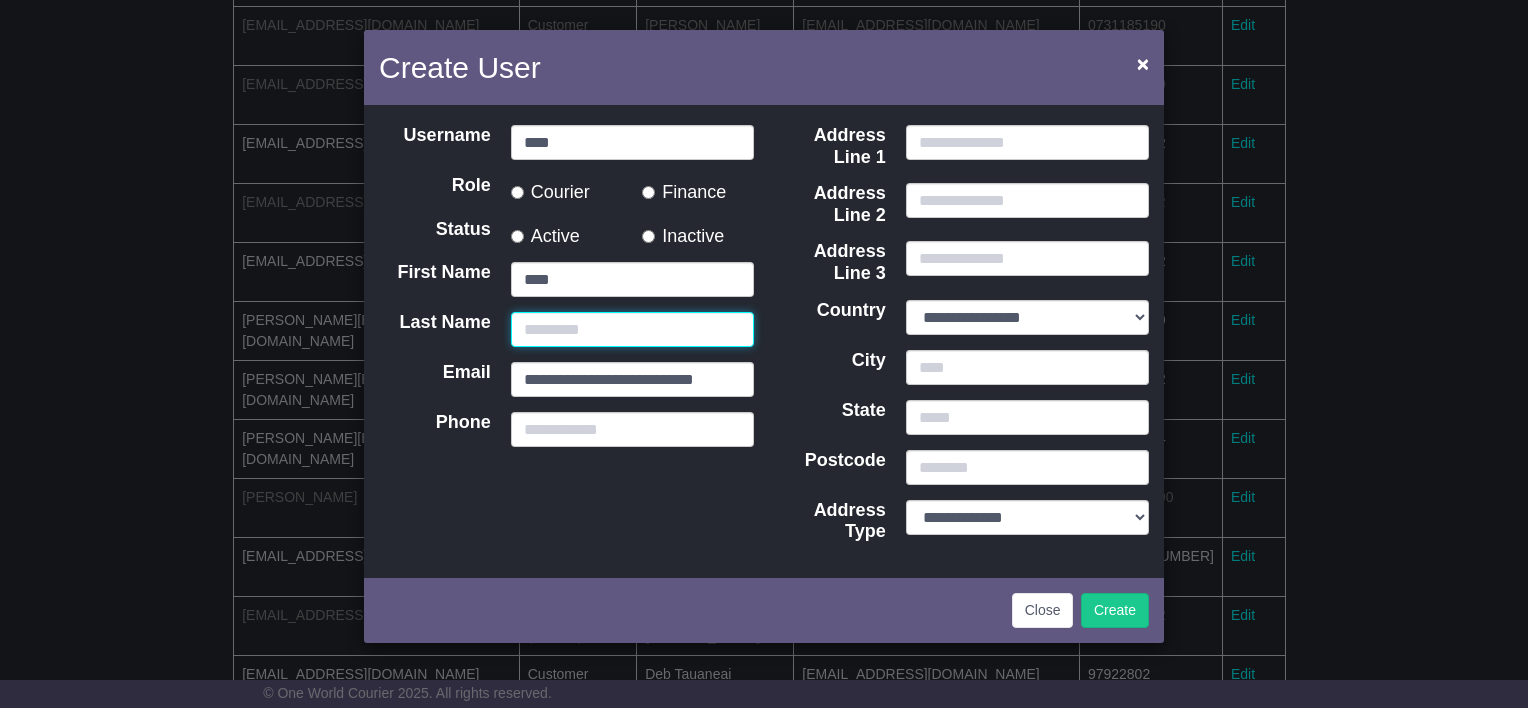 click on "Last Name" at bounding box center (632, 329) 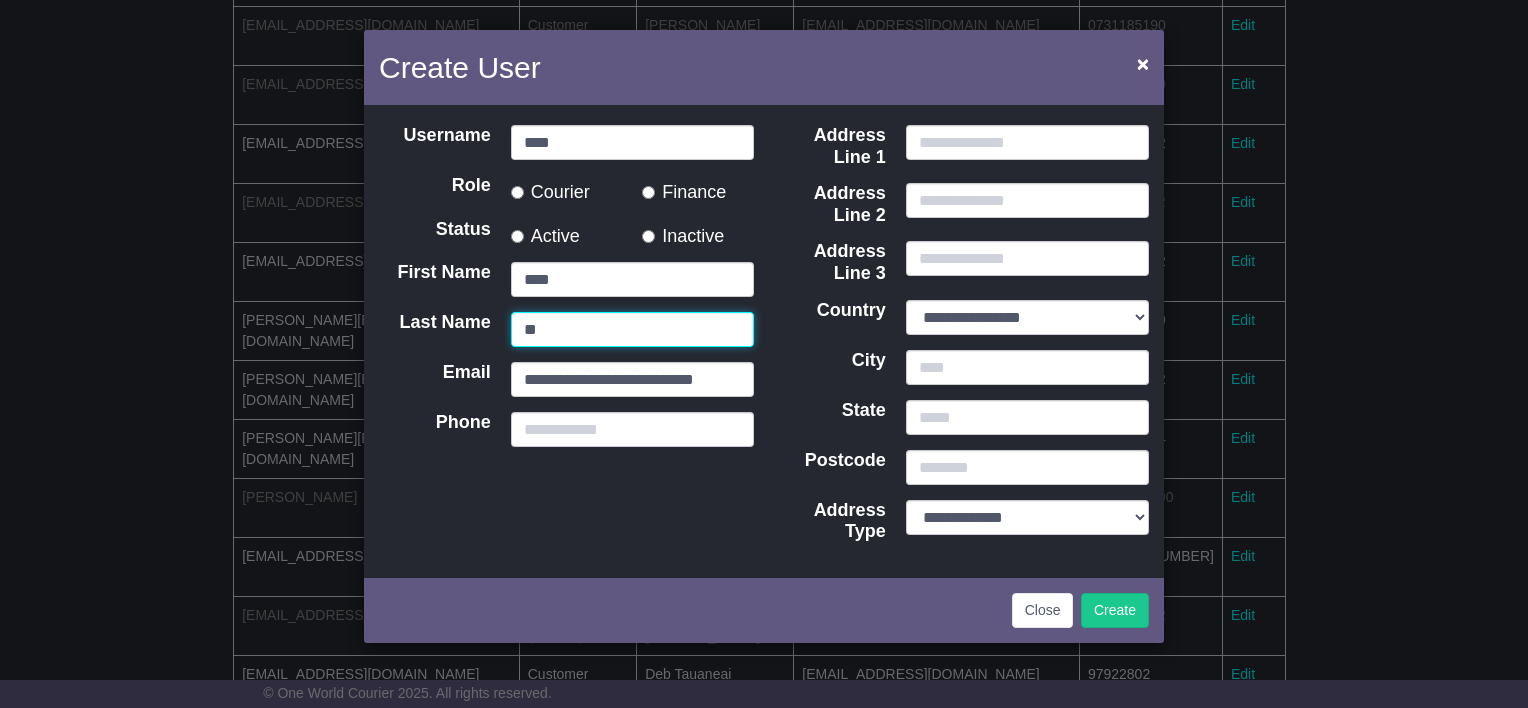type on "*" 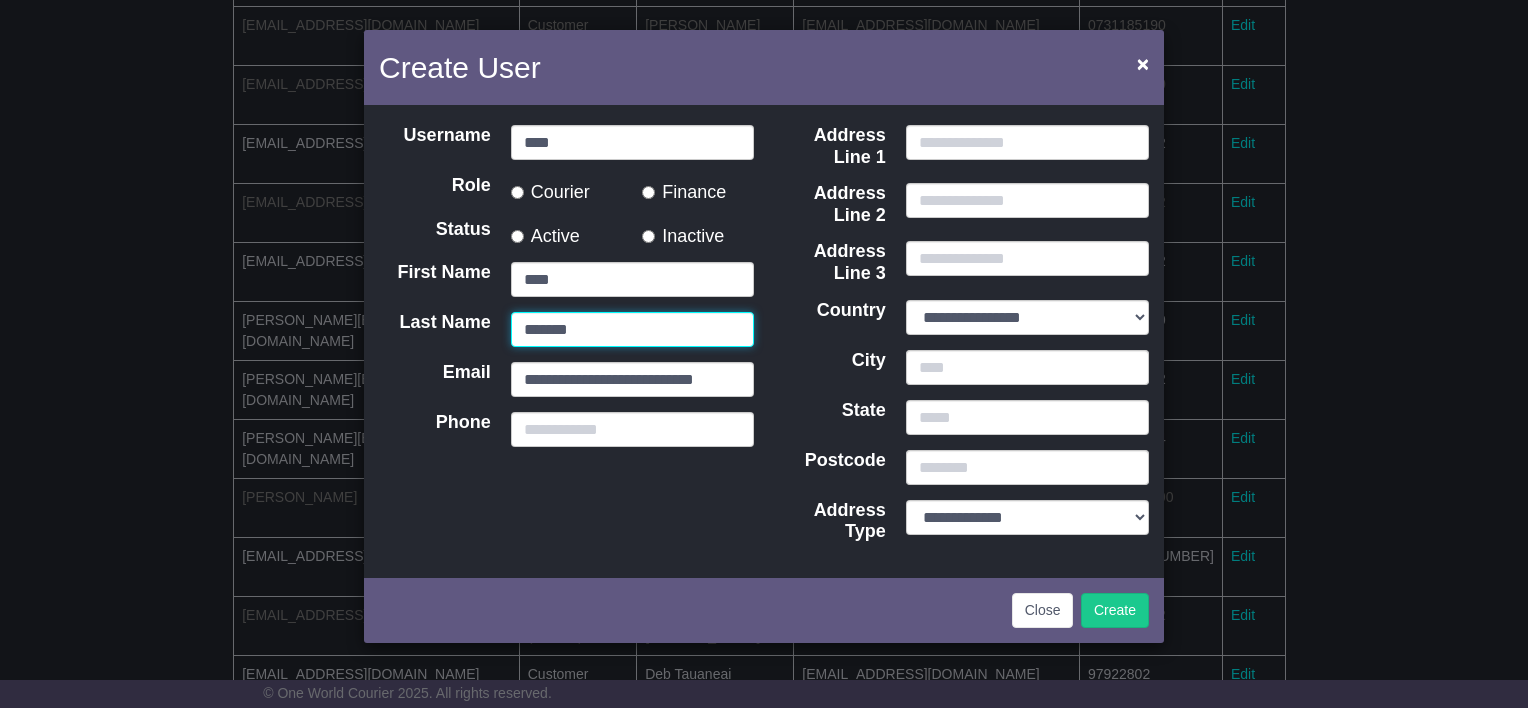type on "*******" 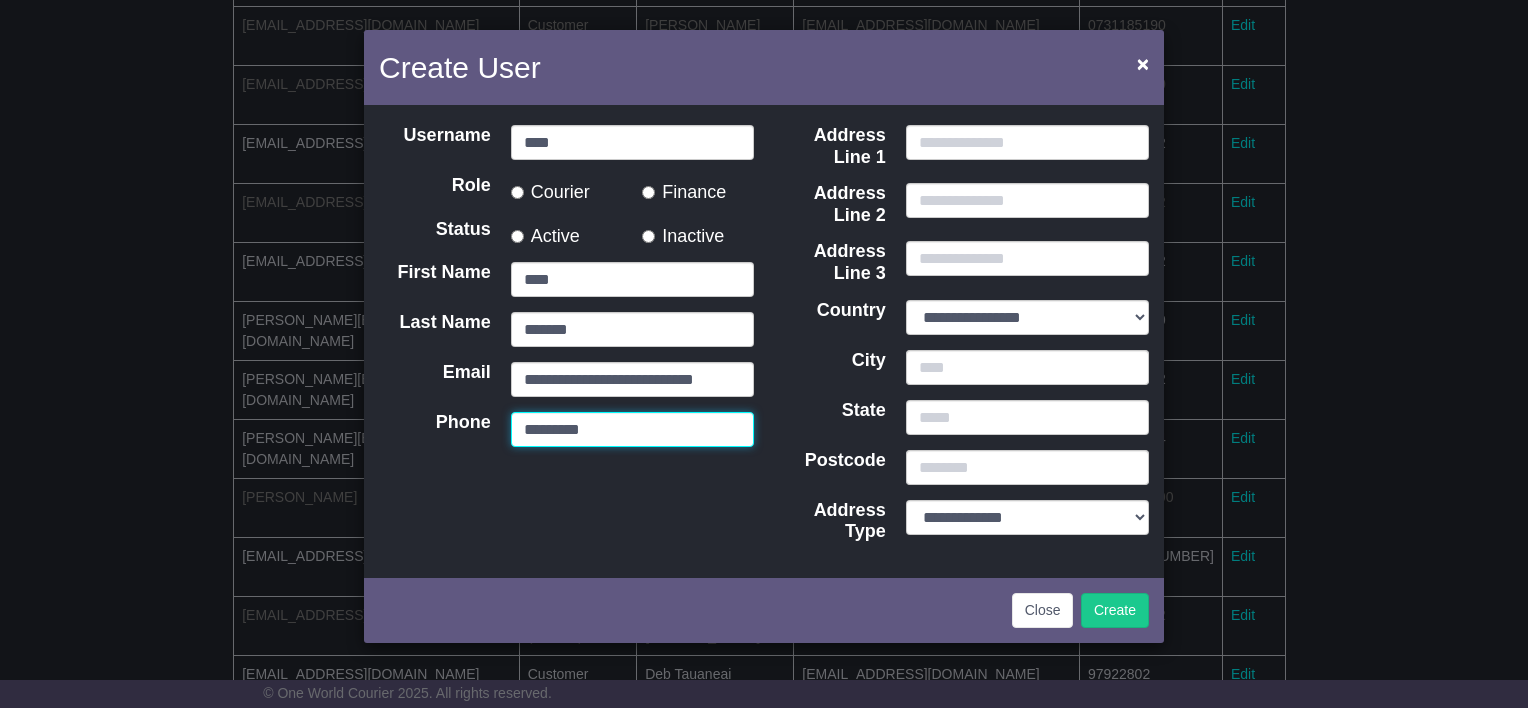 type on "**********" 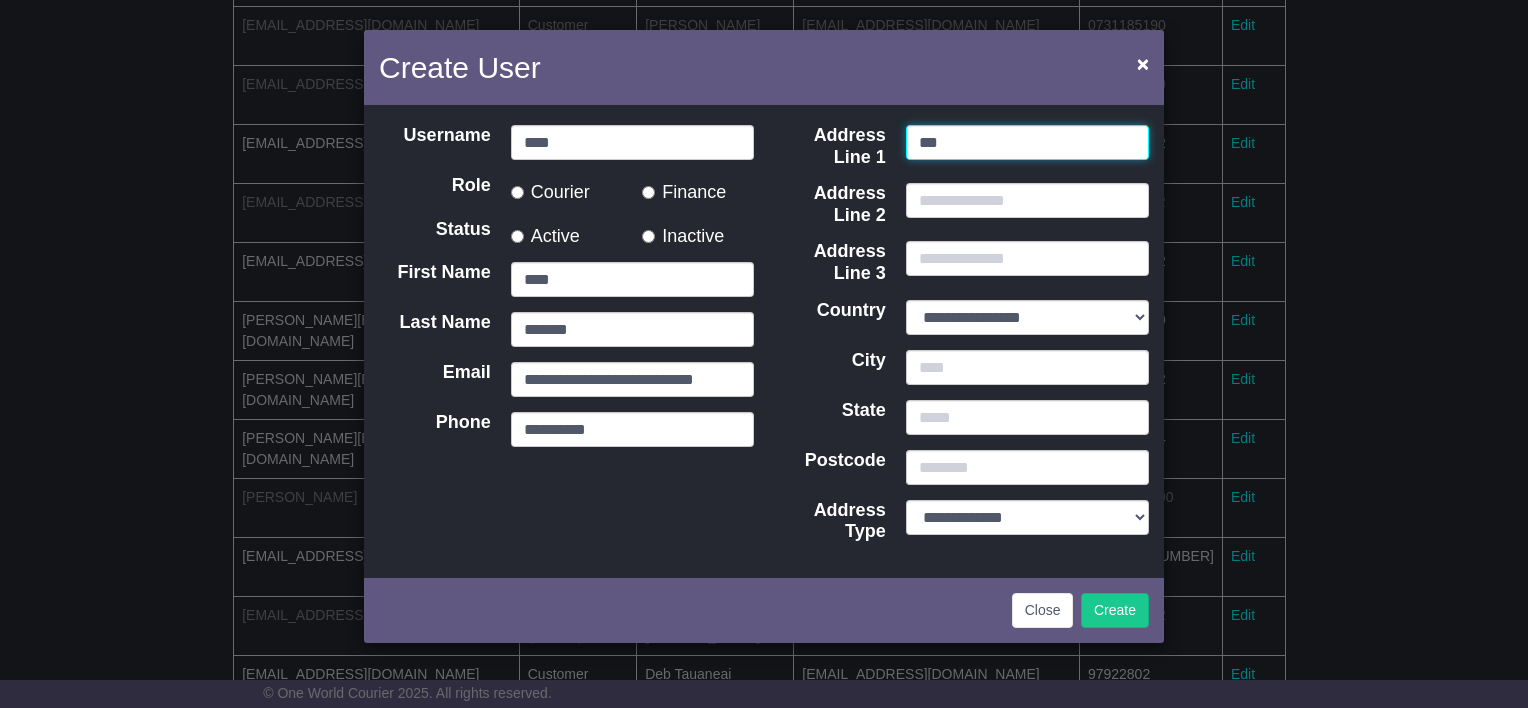 type on "**********" 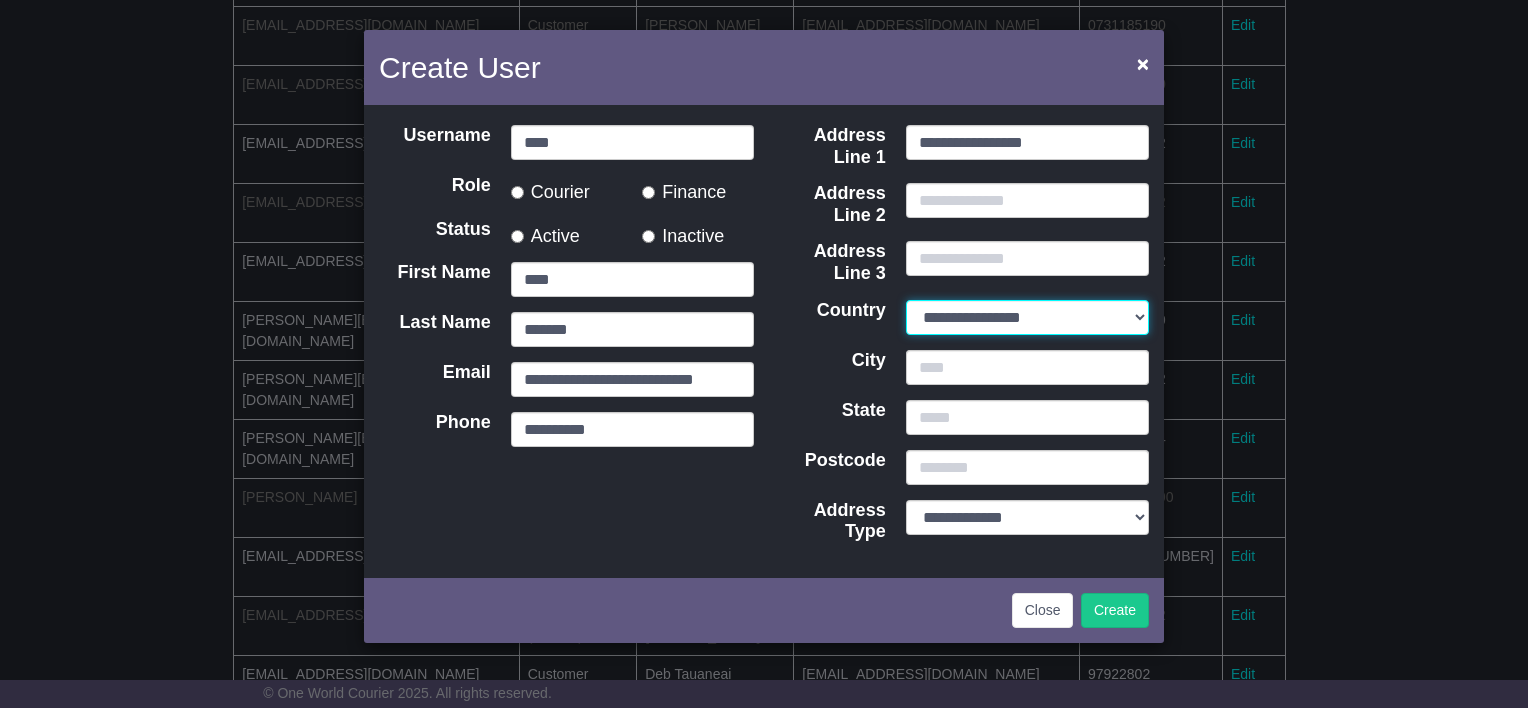 select on "**" 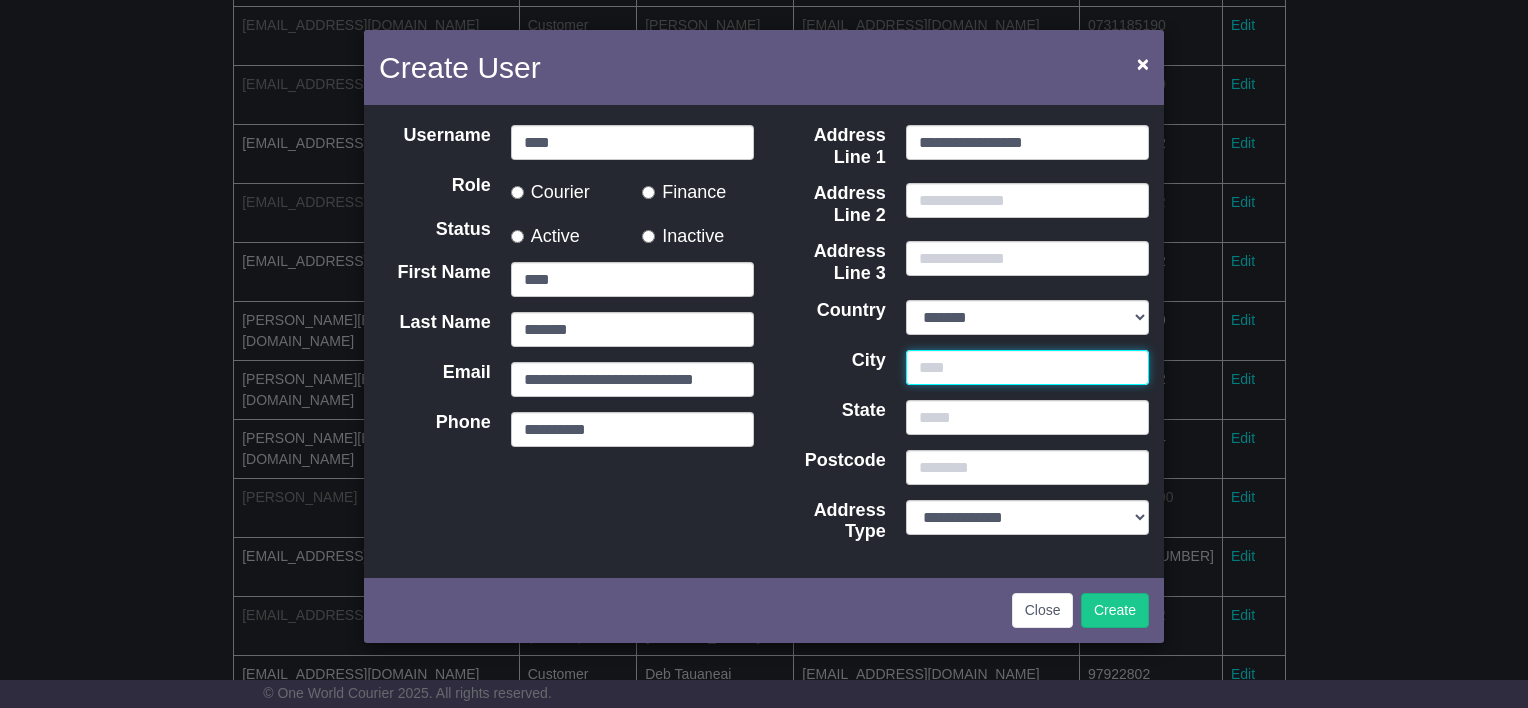 type on "**********" 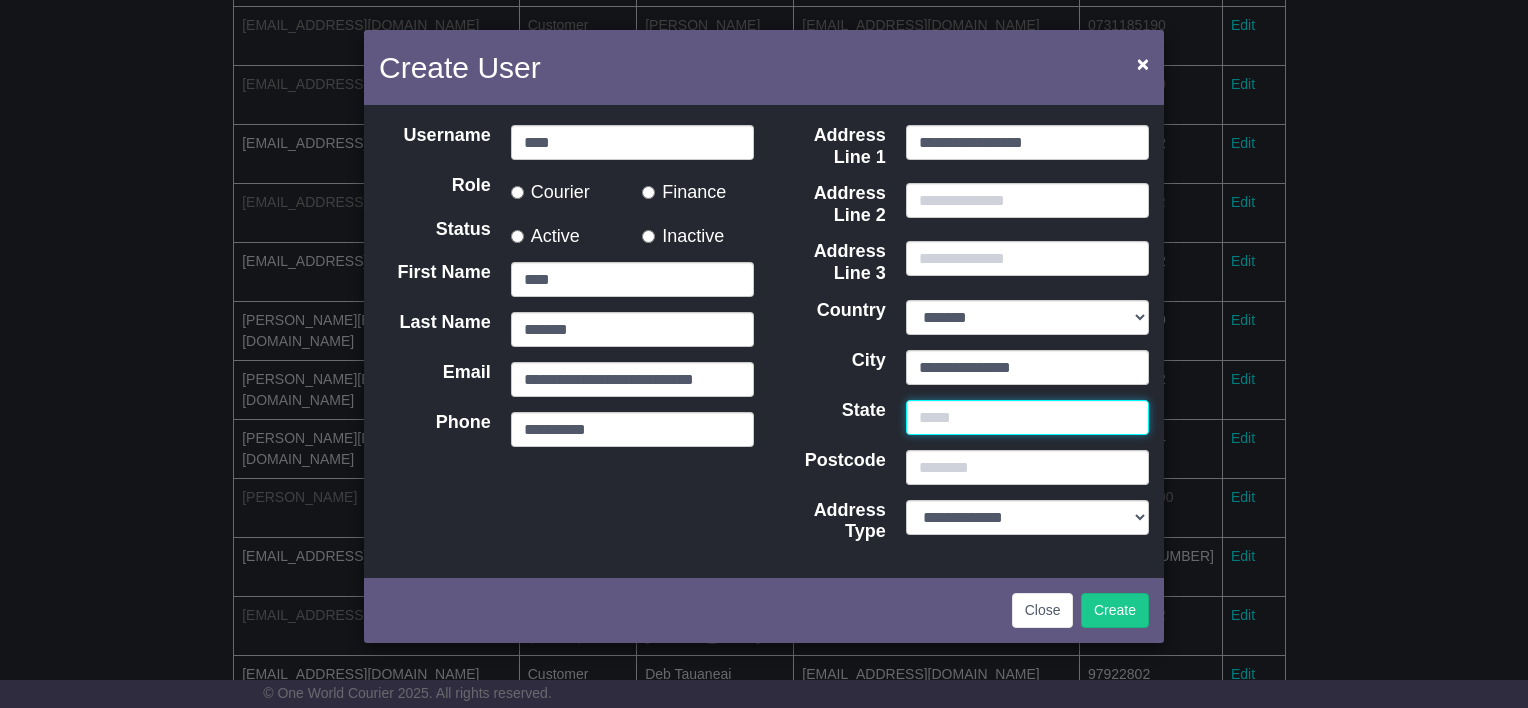 type on "***" 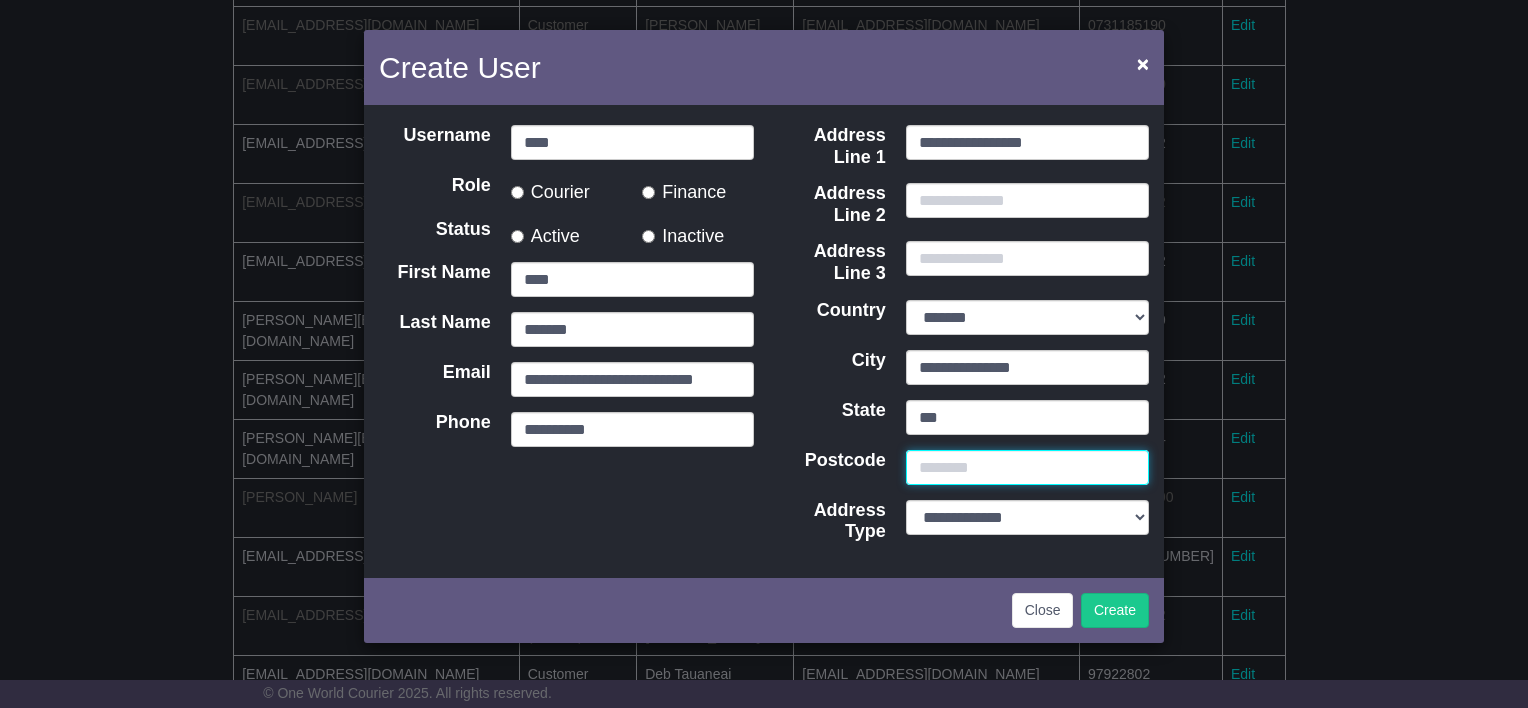 click on "Postcode" at bounding box center (1027, 467) 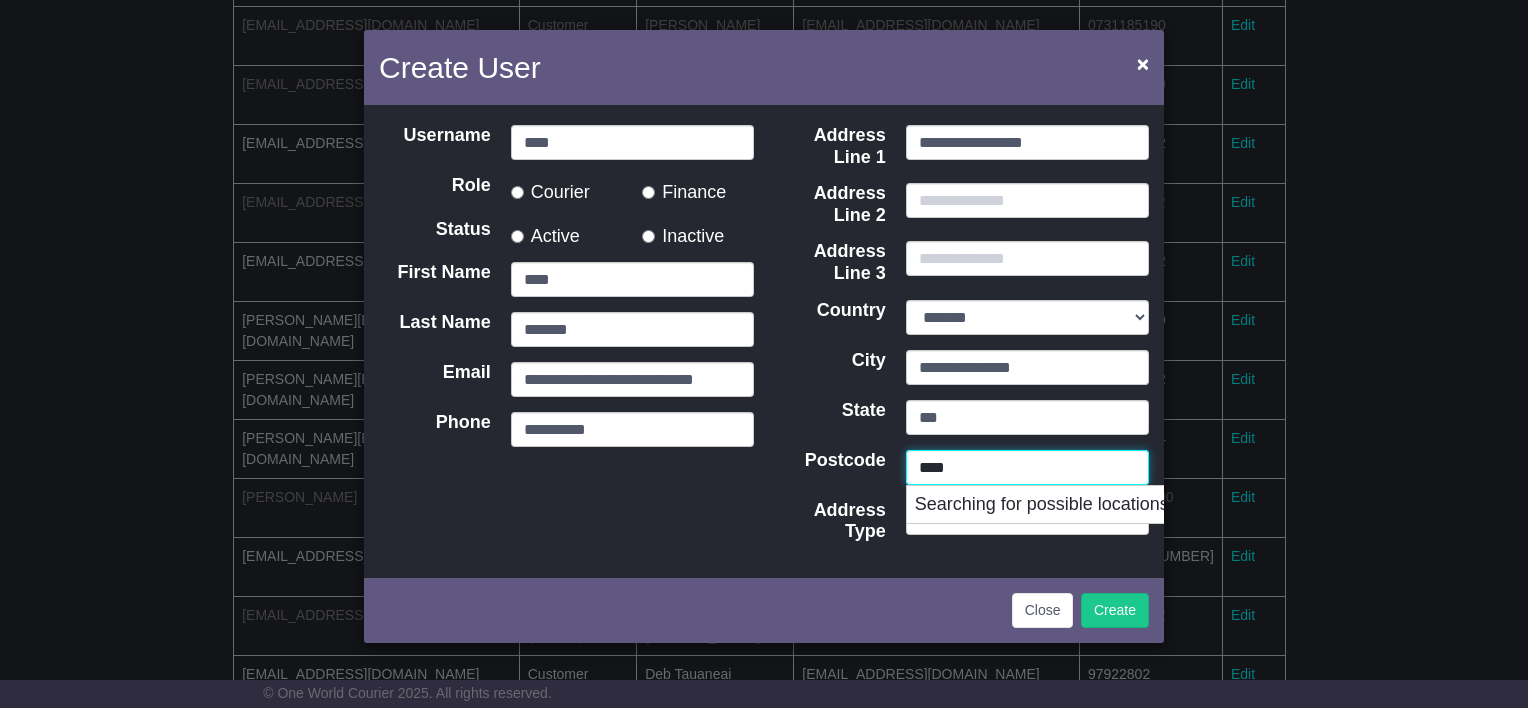 type on "****" 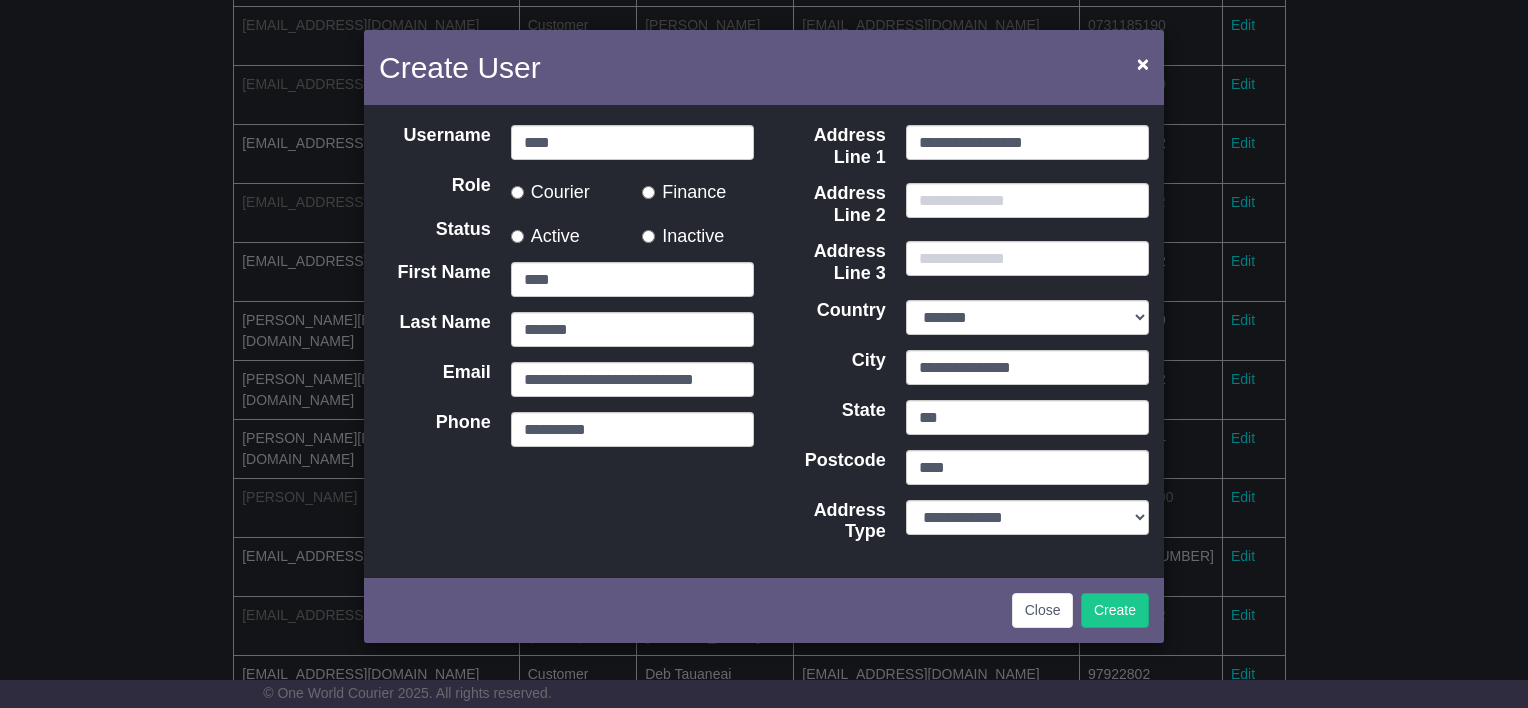 click on "**********" at bounding box center [961, 341] 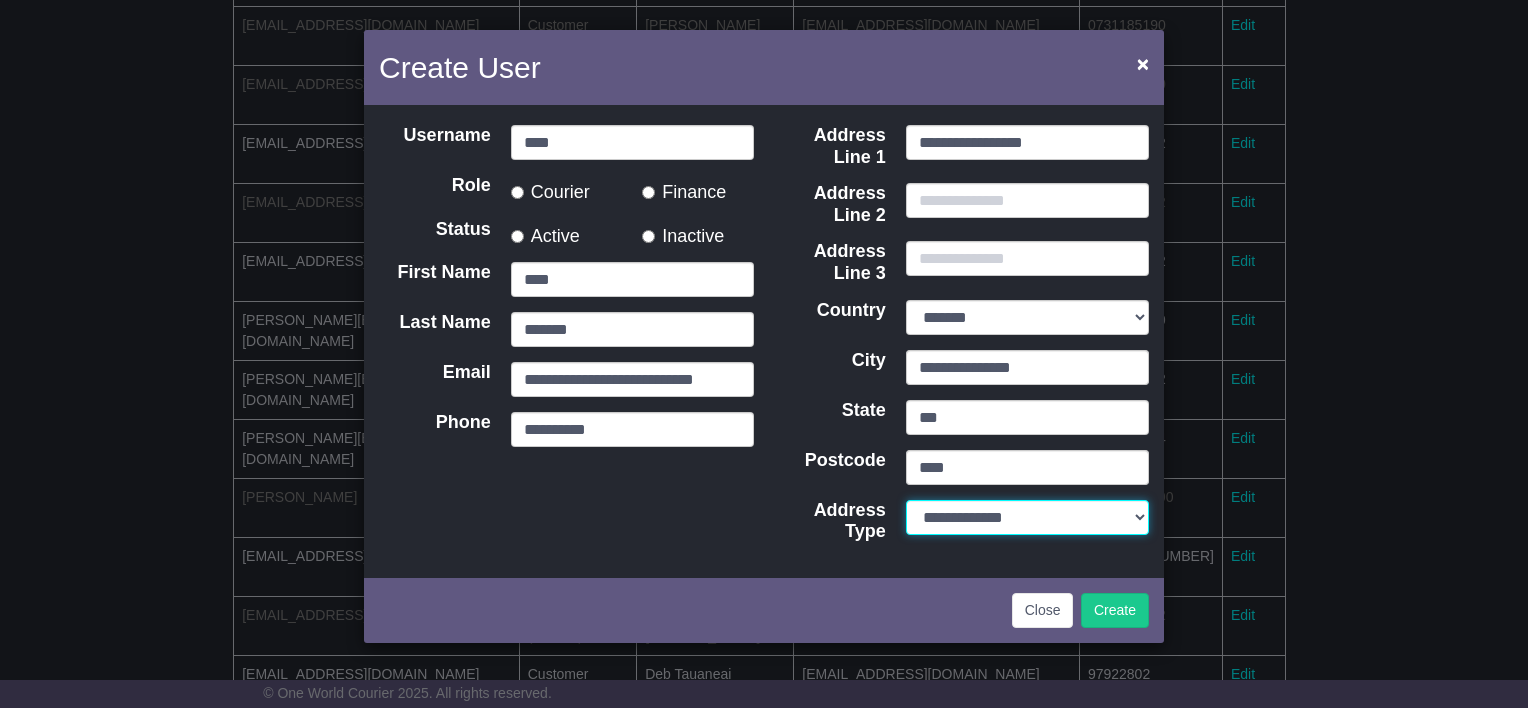 click on "**********" at bounding box center [1027, 517] 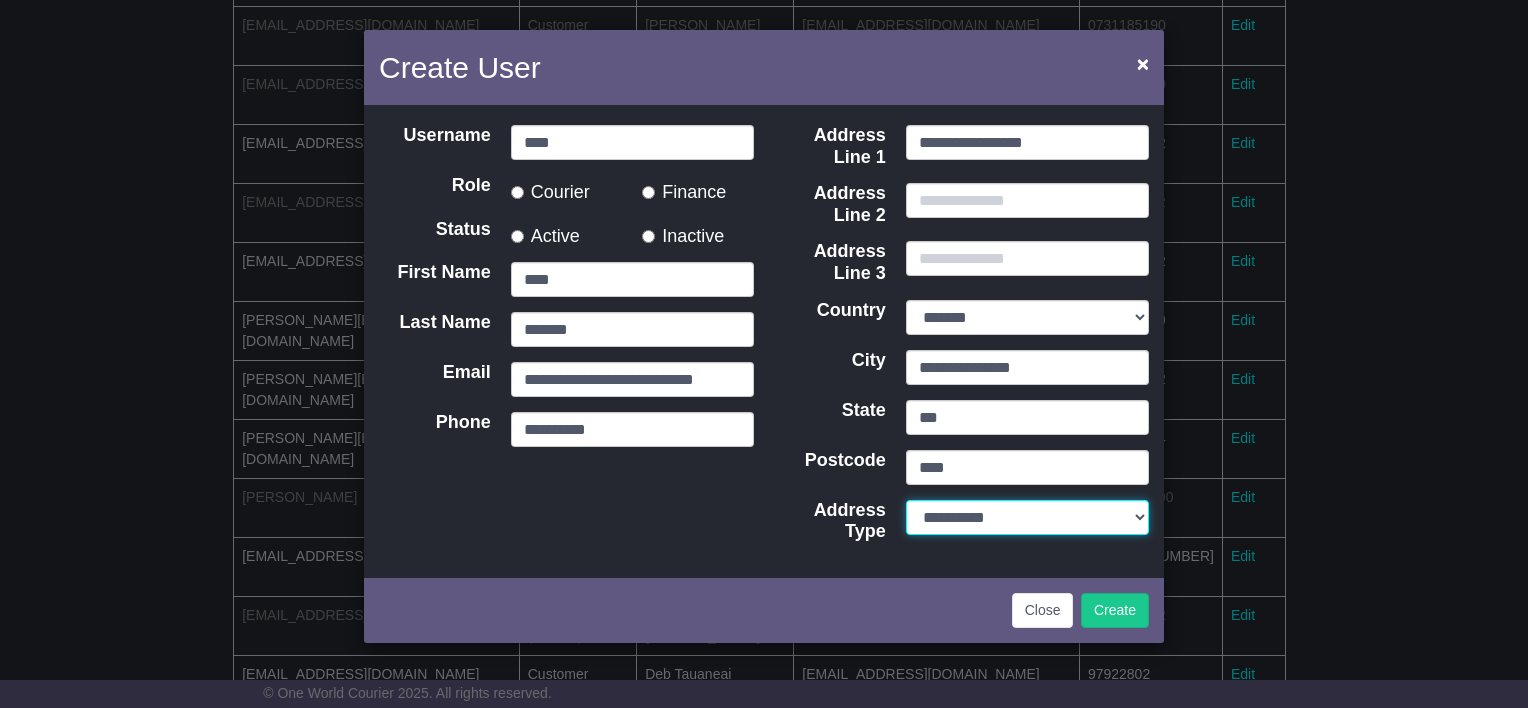 click on "**********" at bounding box center (1027, 517) 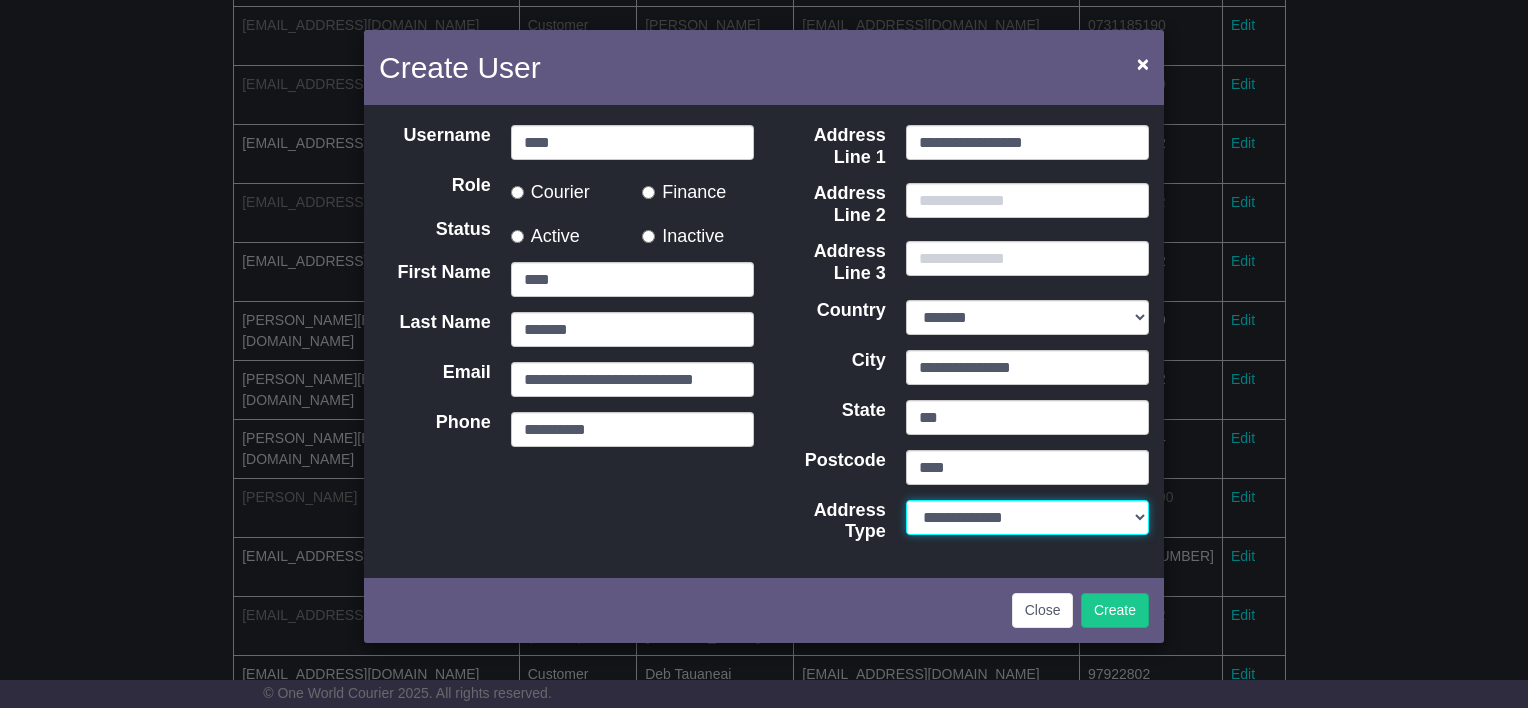 click on "**********" at bounding box center [1027, 517] 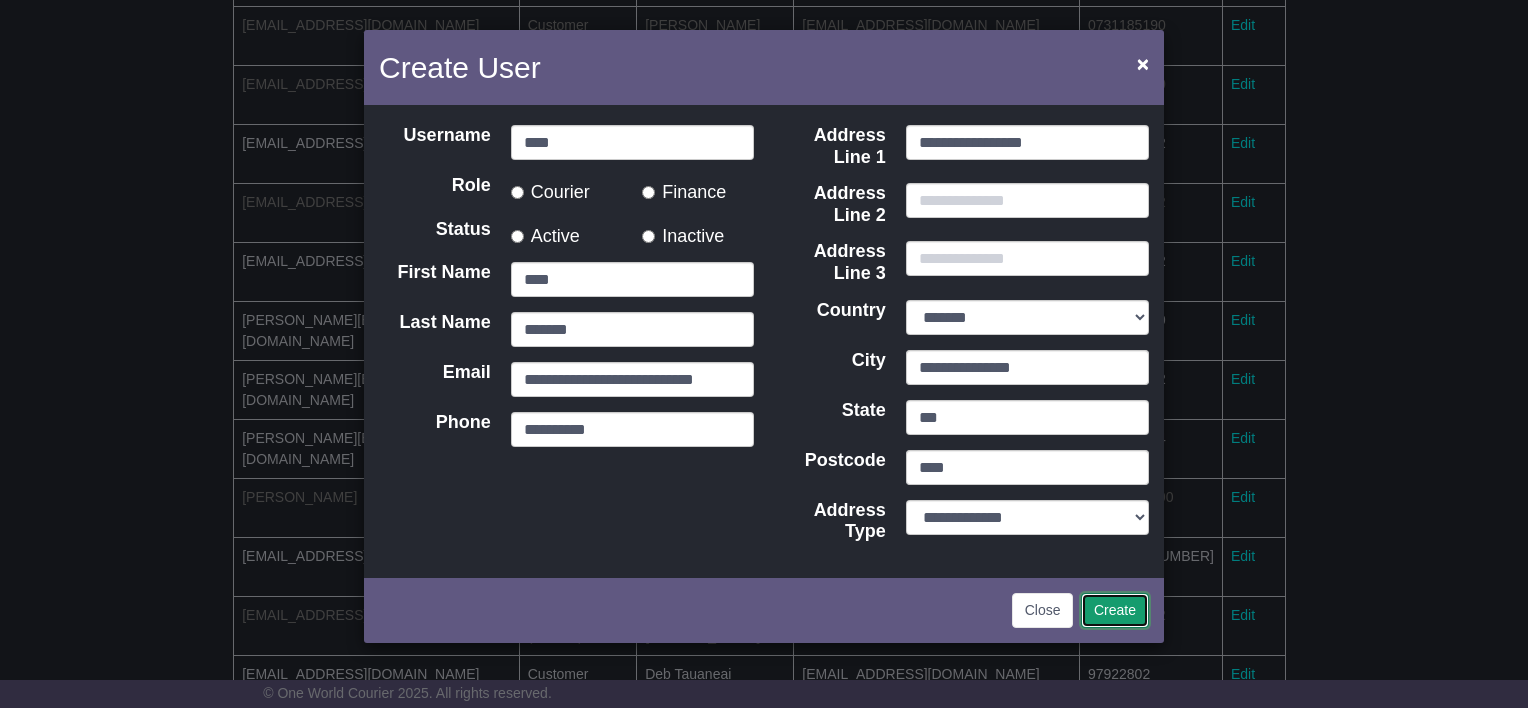 click on "Create" at bounding box center [1115, 610] 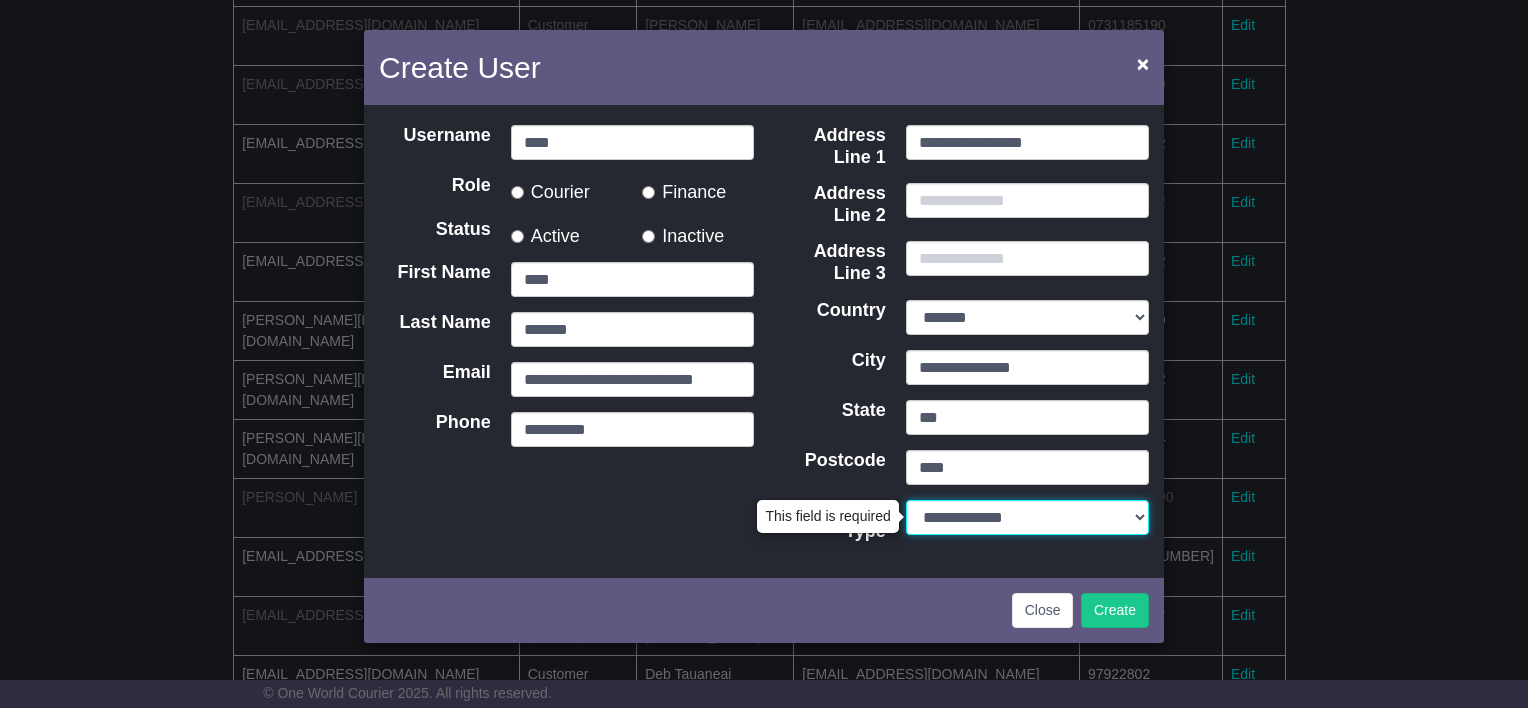 click on "**********" at bounding box center (1027, 517) 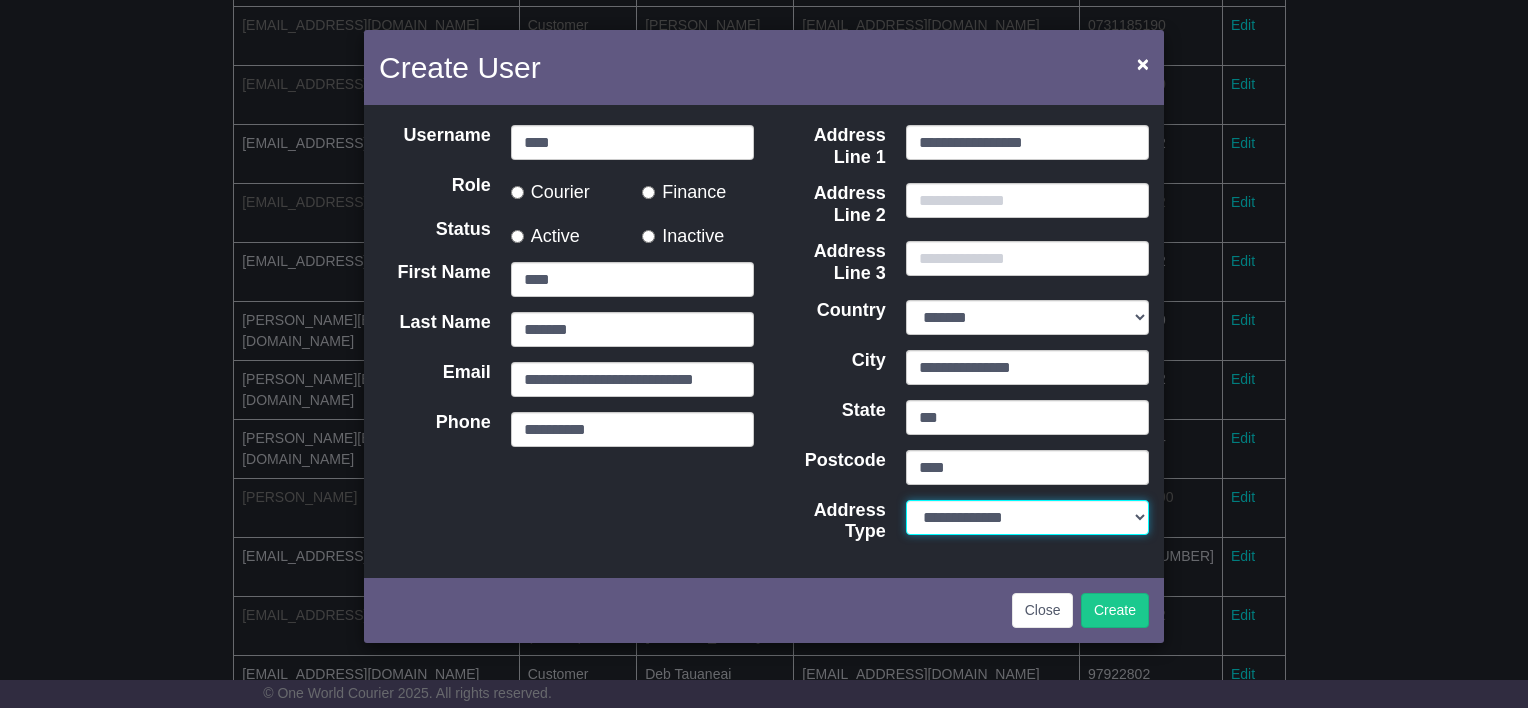 select on "**********" 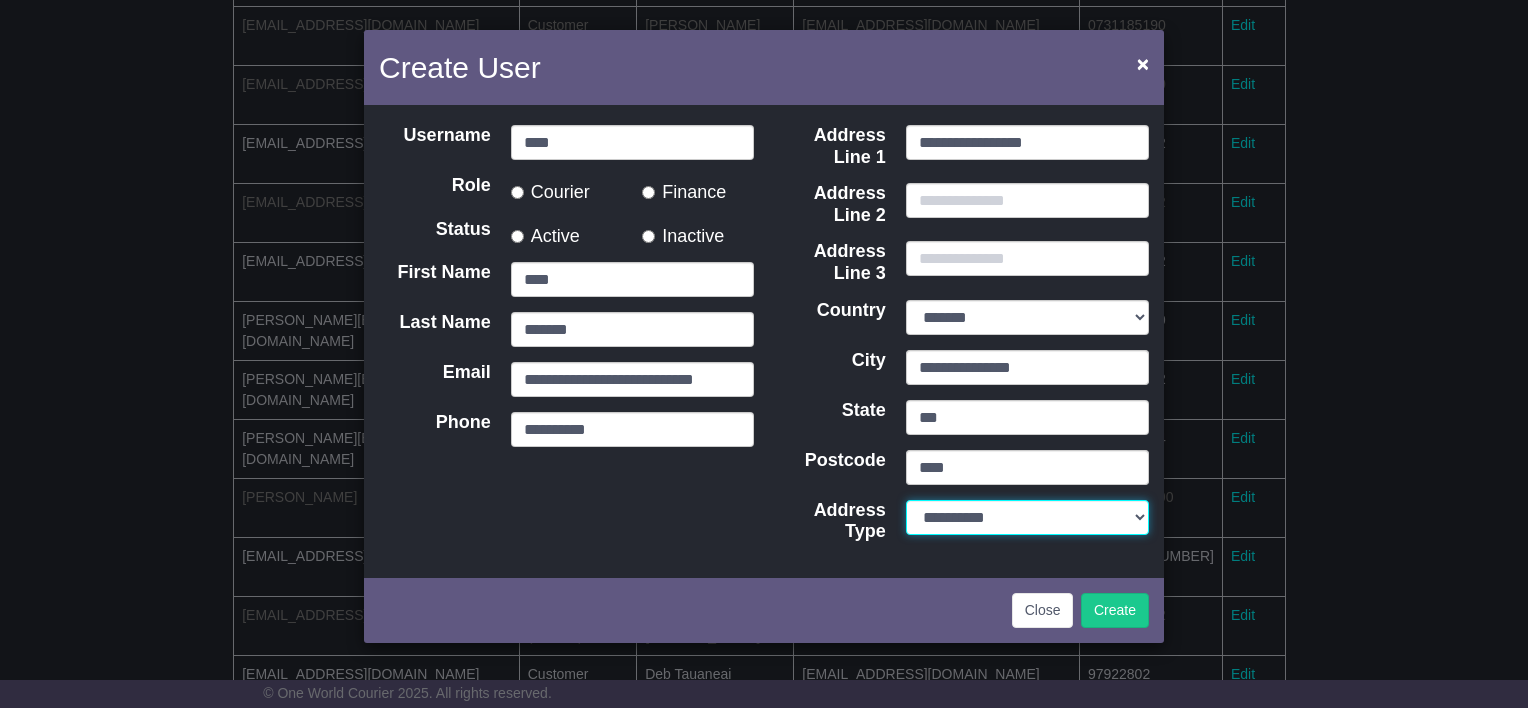 click on "**********" at bounding box center (1027, 517) 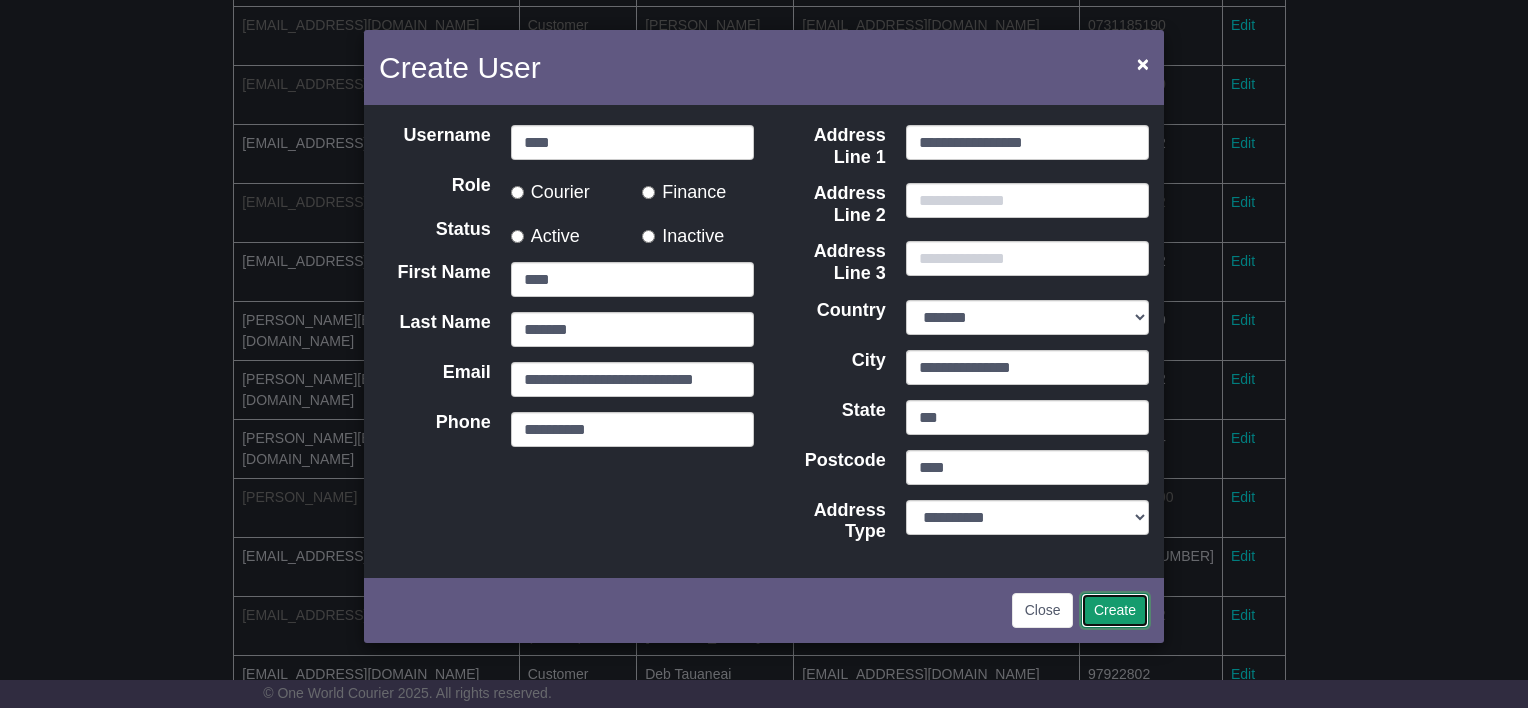 click on "Create" at bounding box center [1115, 610] 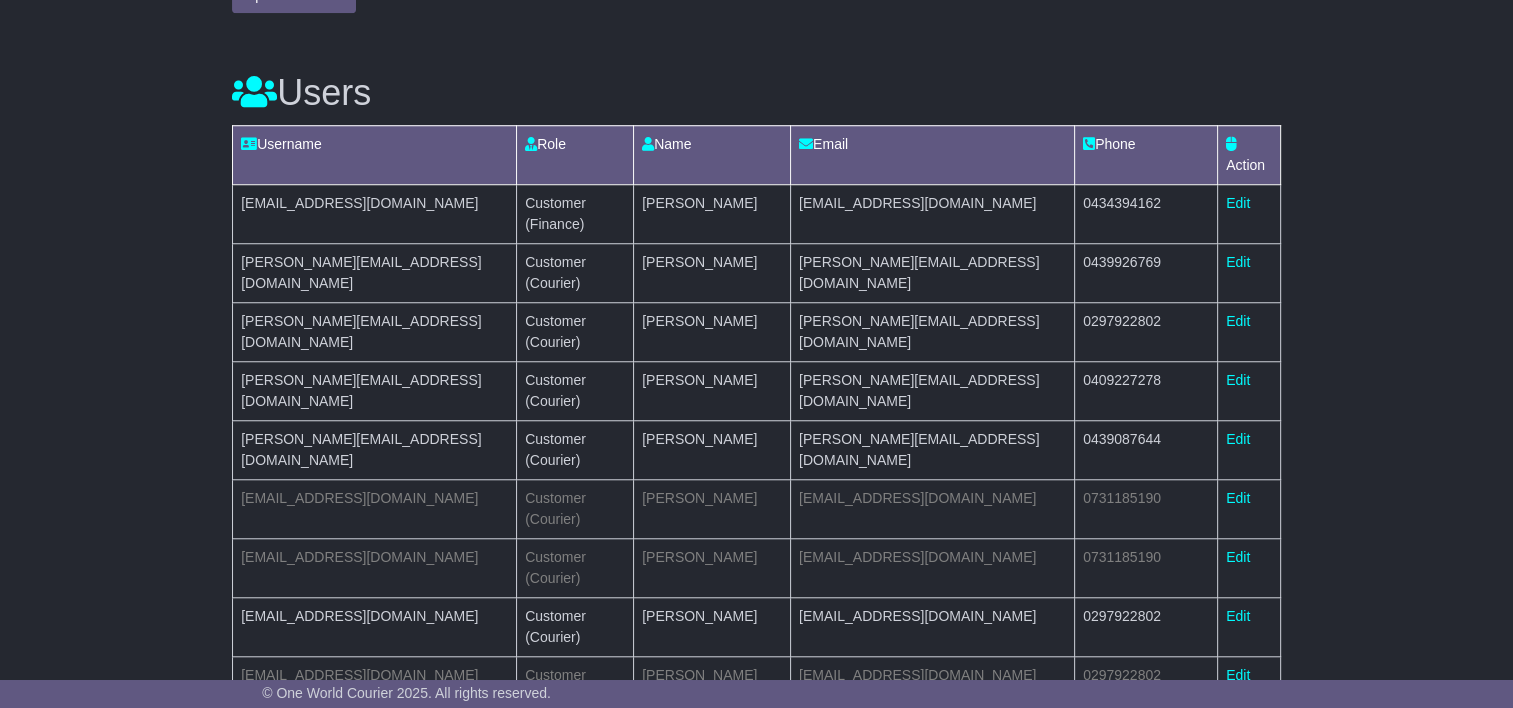 scroll, scrollTop: 1582, scrollLeft: 0, axis: vertical 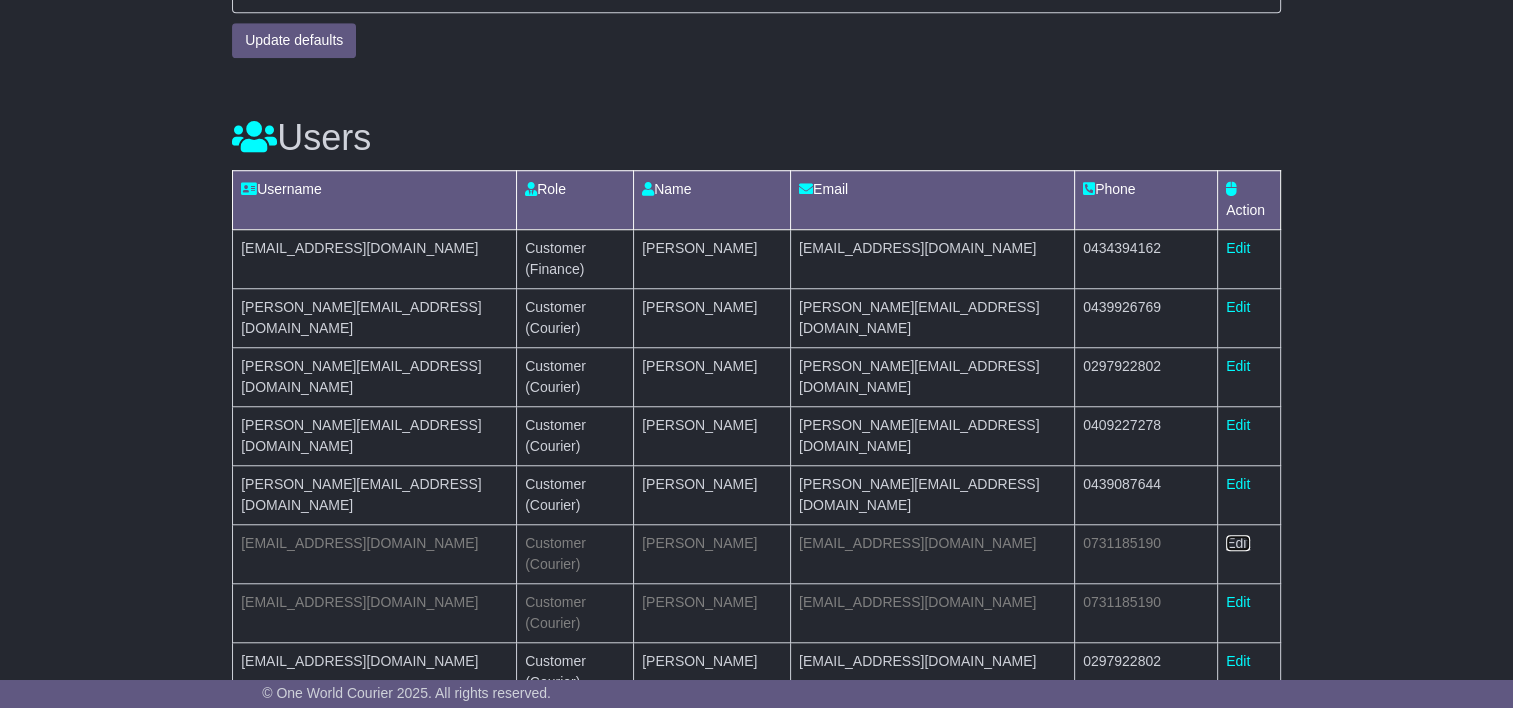 click on "Edit" at bounding box center (1238, 543) 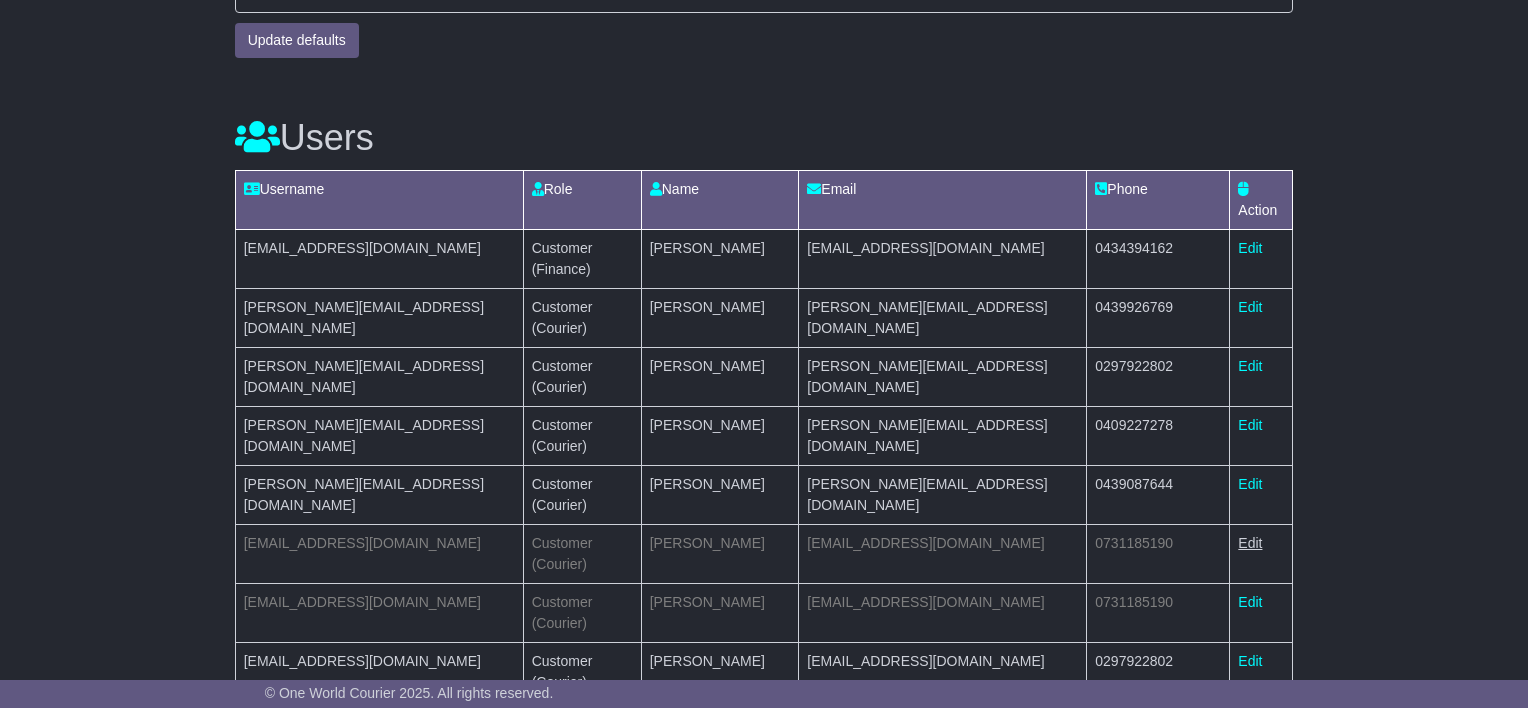 select on "**" 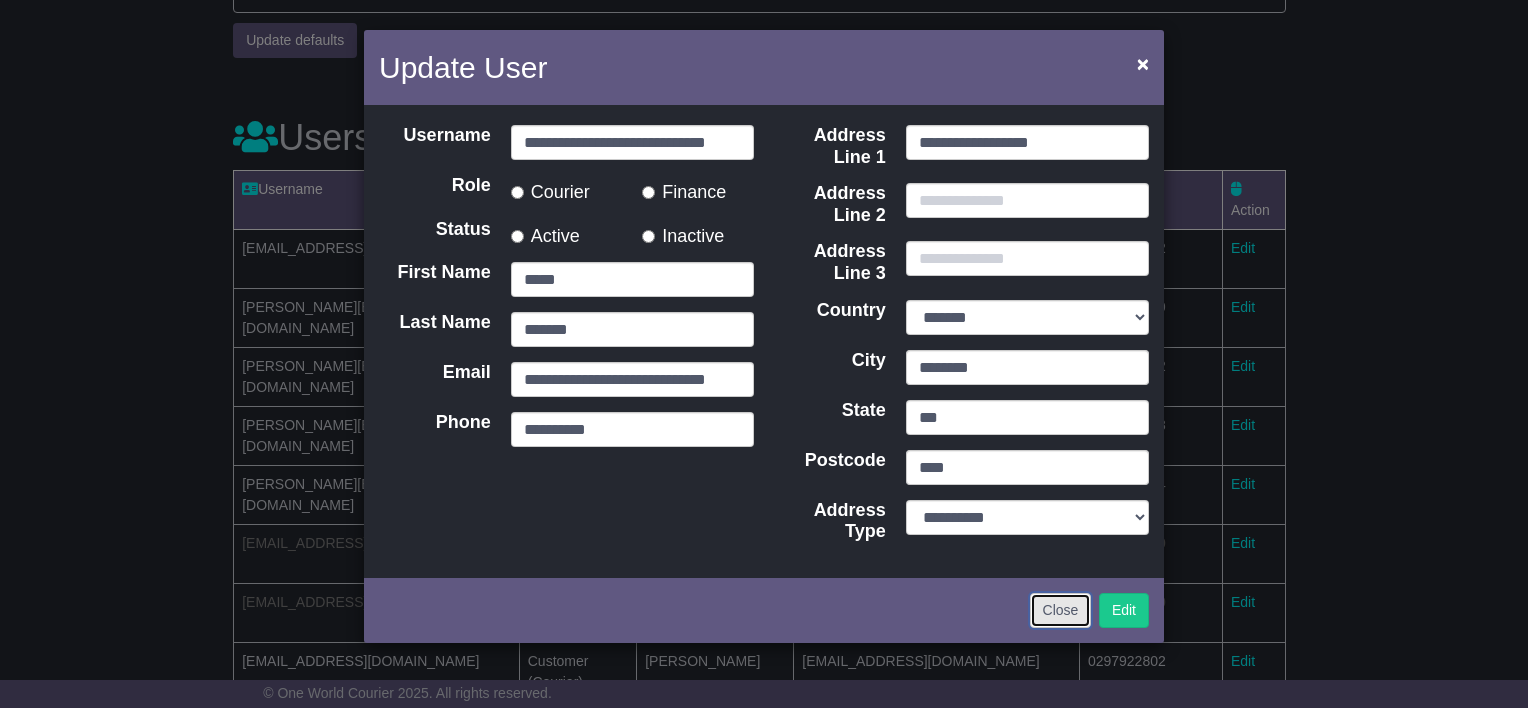 click on "Close" at bounding box center (1061, 610) 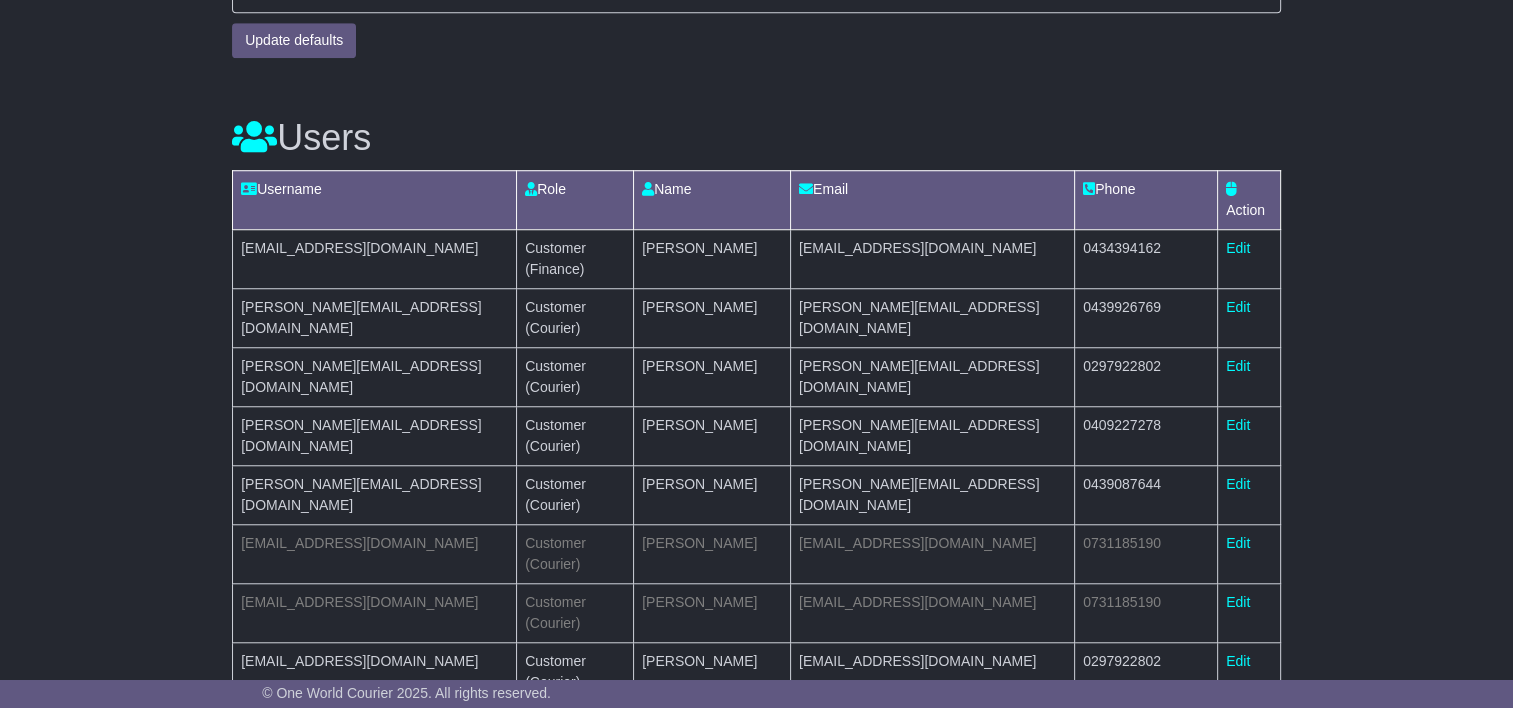 scroll, scrollTop: 1682, scrollLeft: 0, axis: vertical 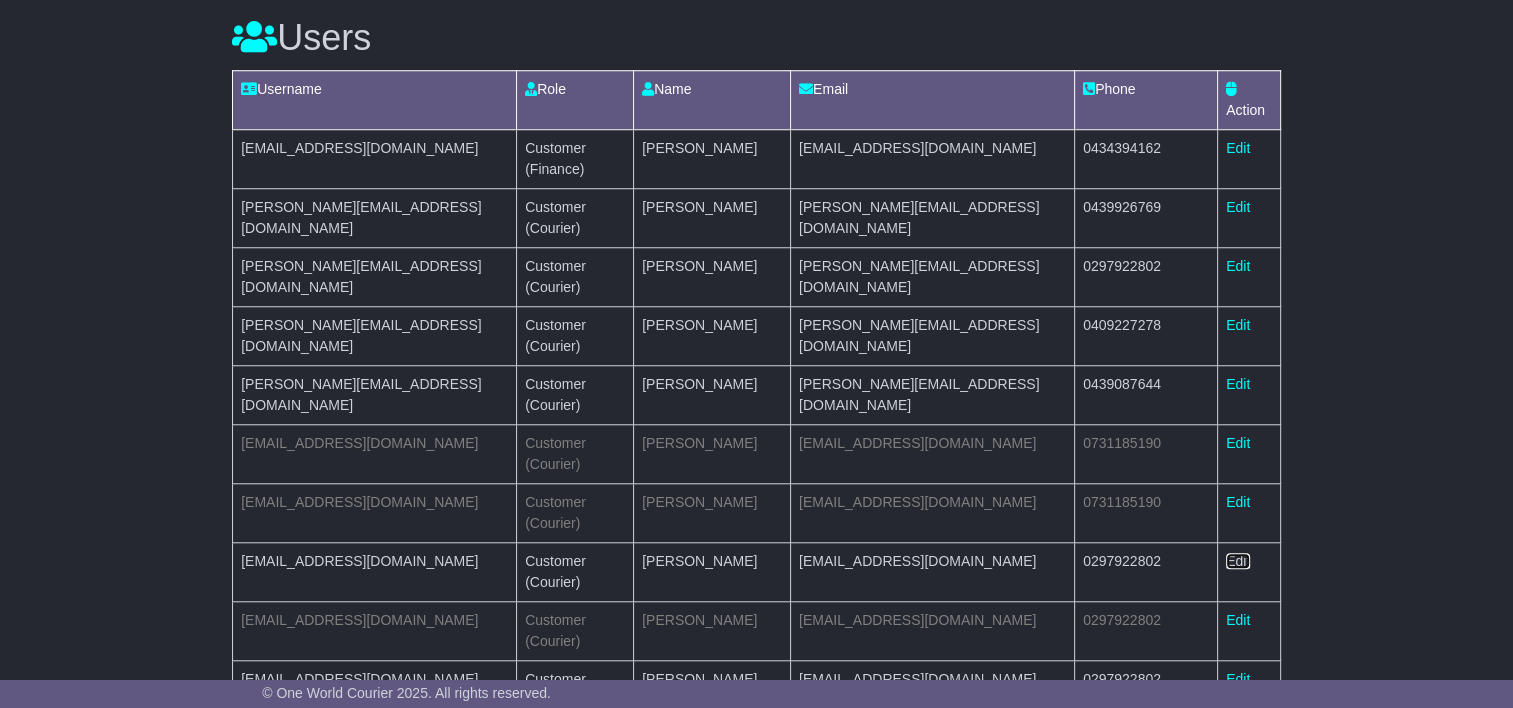 click on "Edit" at bounding box center (1238, 561) 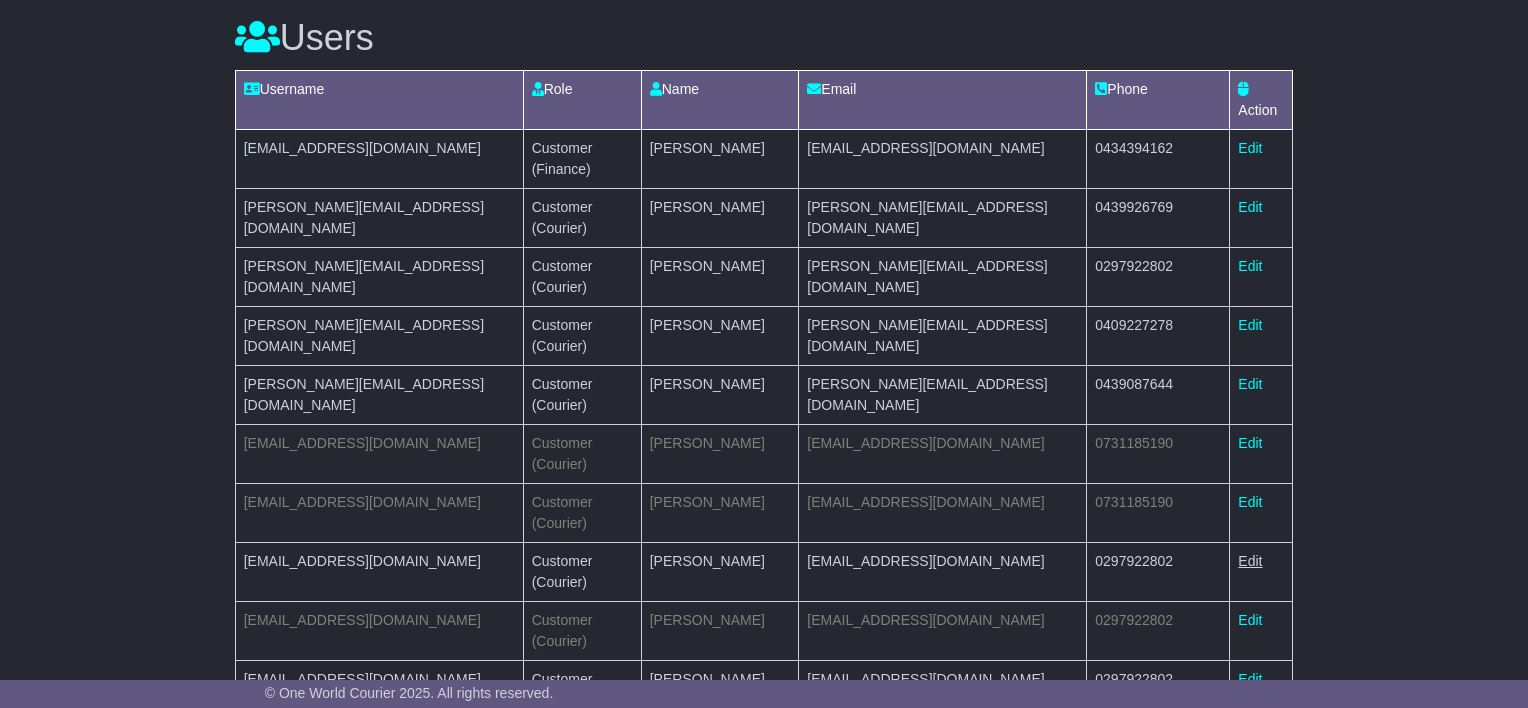 select on "**" 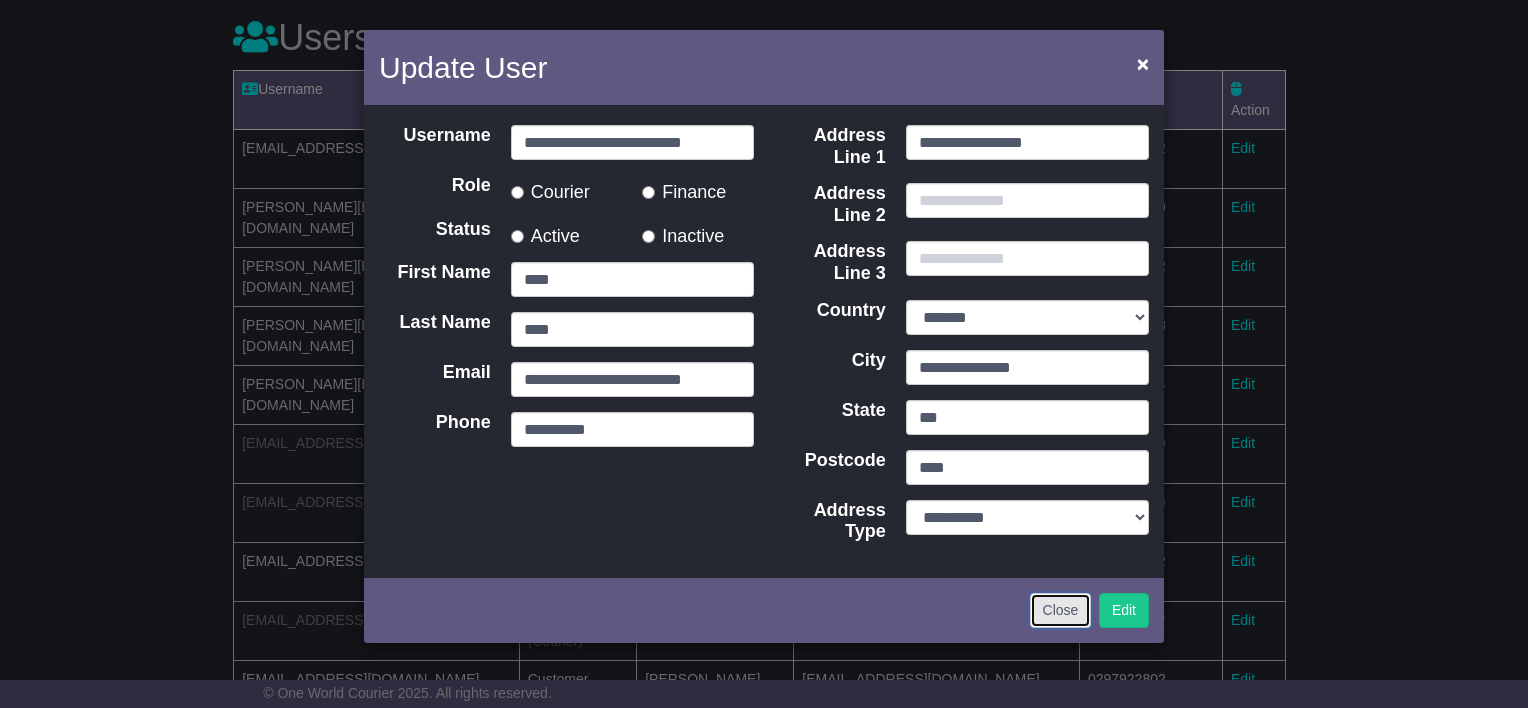 click on "Close" at bounding box center [1061, 610] 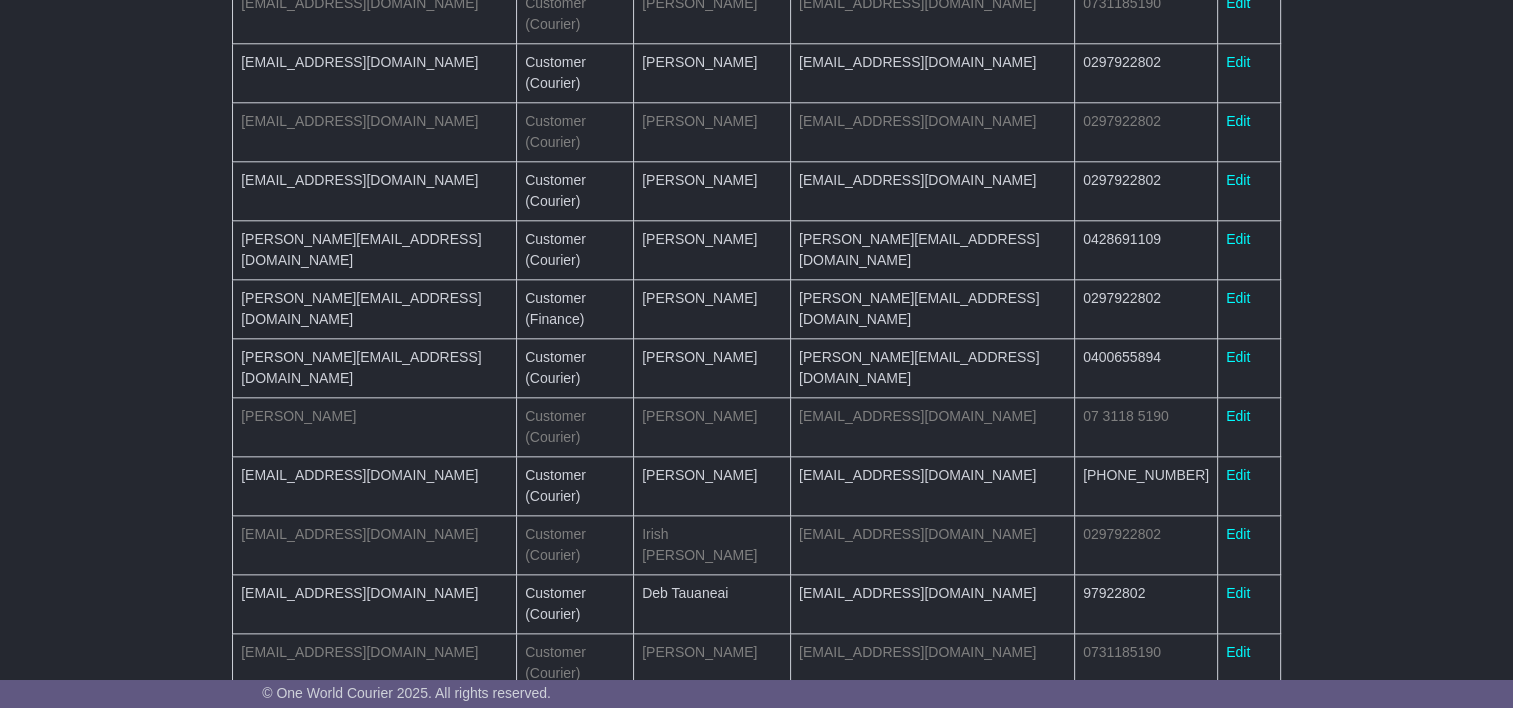 scroll, scrollTop: 2182, scrollLeft: 0, axis: vertical 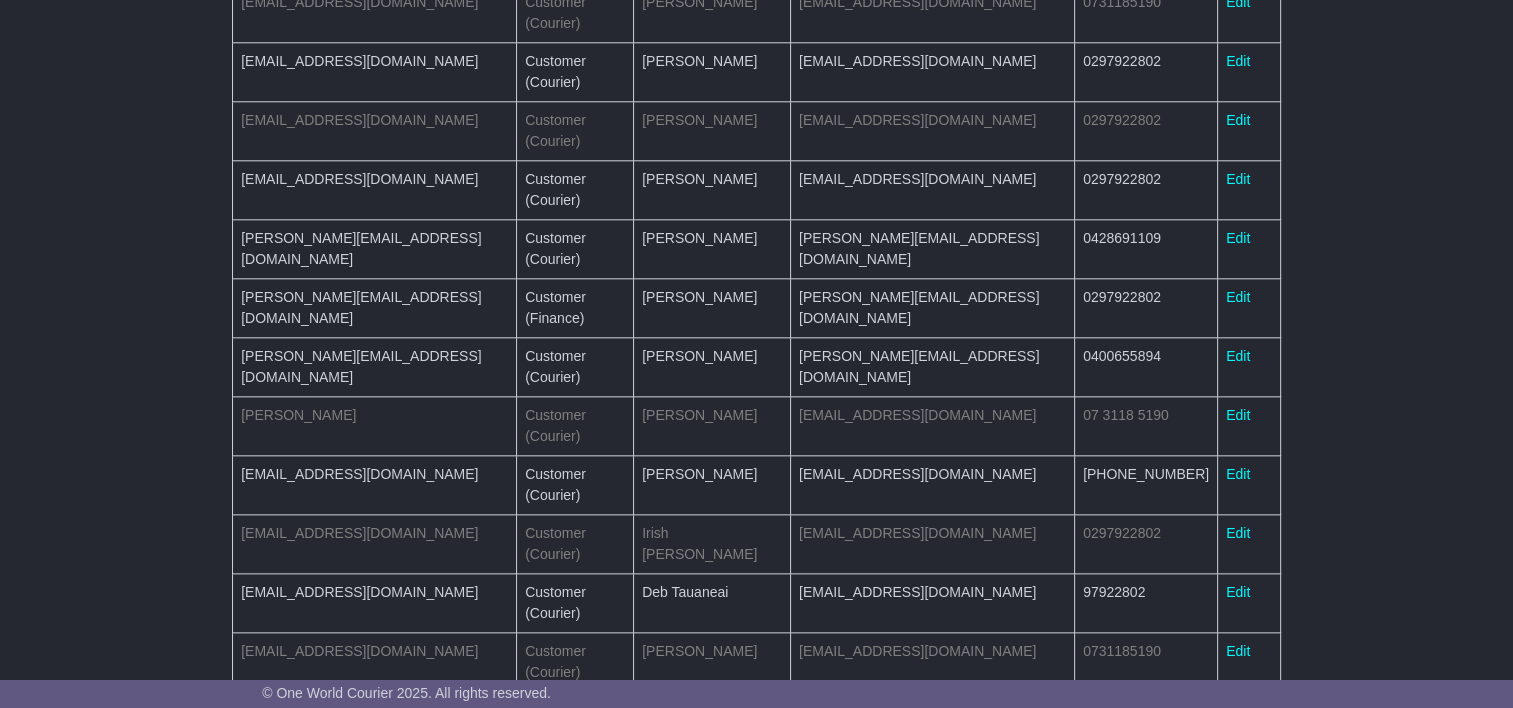 click on "Edit" at bounding box center (1238, 1005) 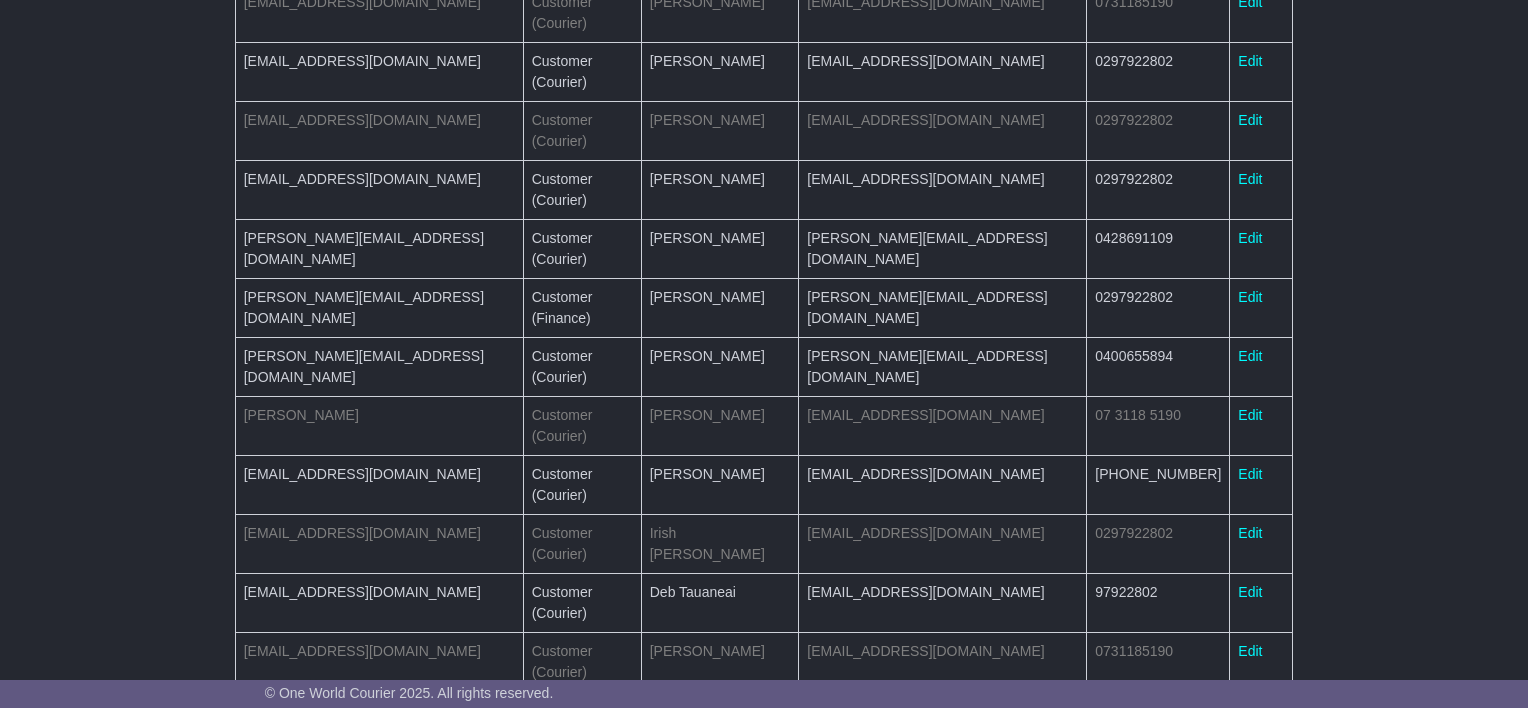 select on "**" 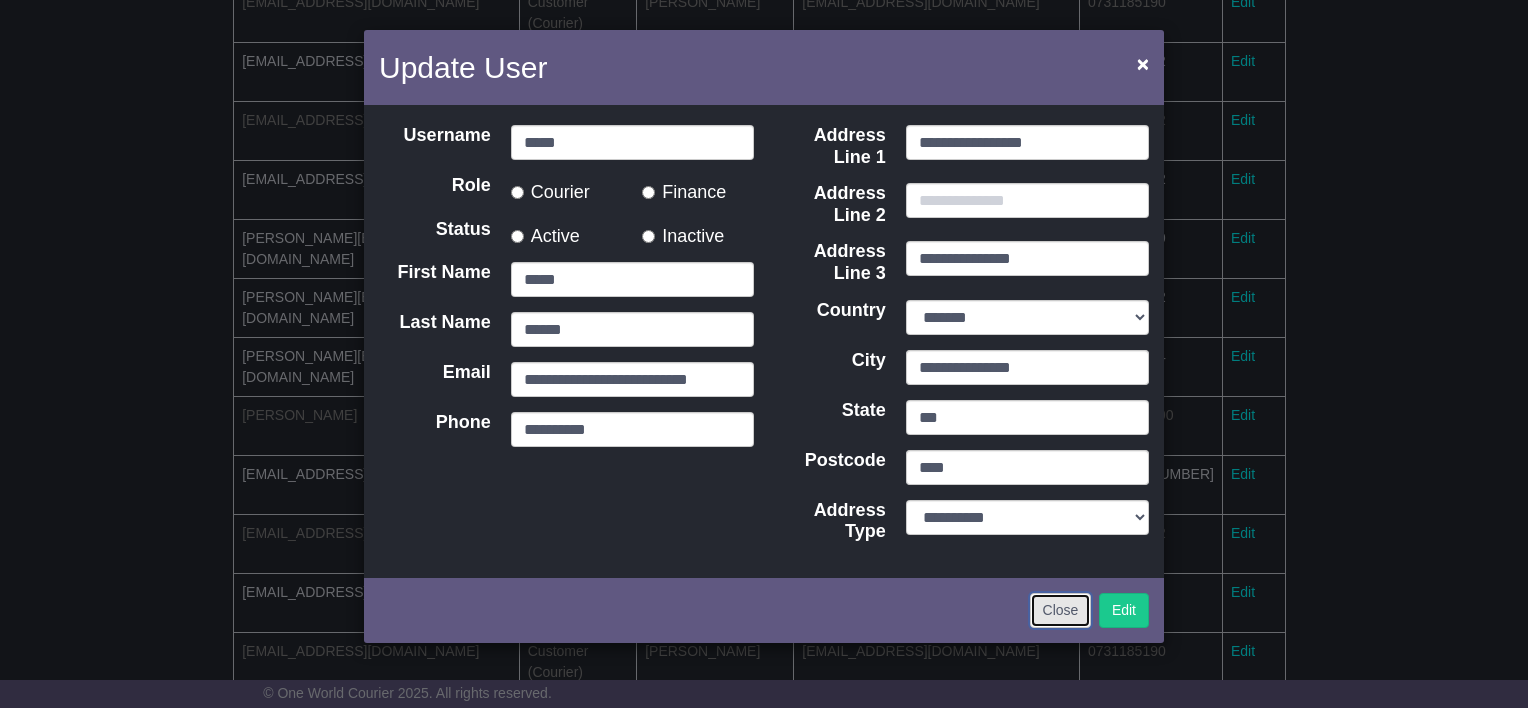 click on "Close" at bounding box center [1061, 610] 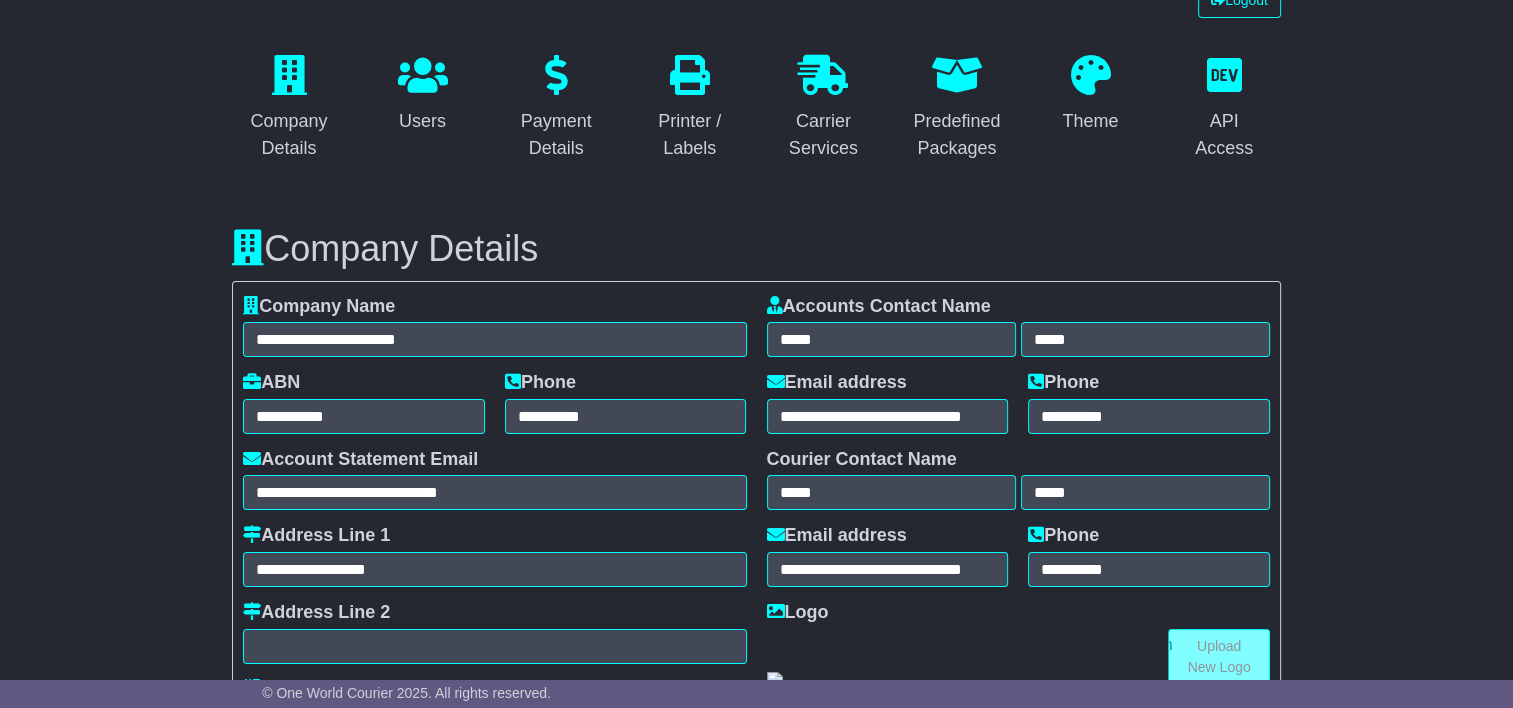 scroll, scrollTop: 0, scrollLeft: 0, axis: both 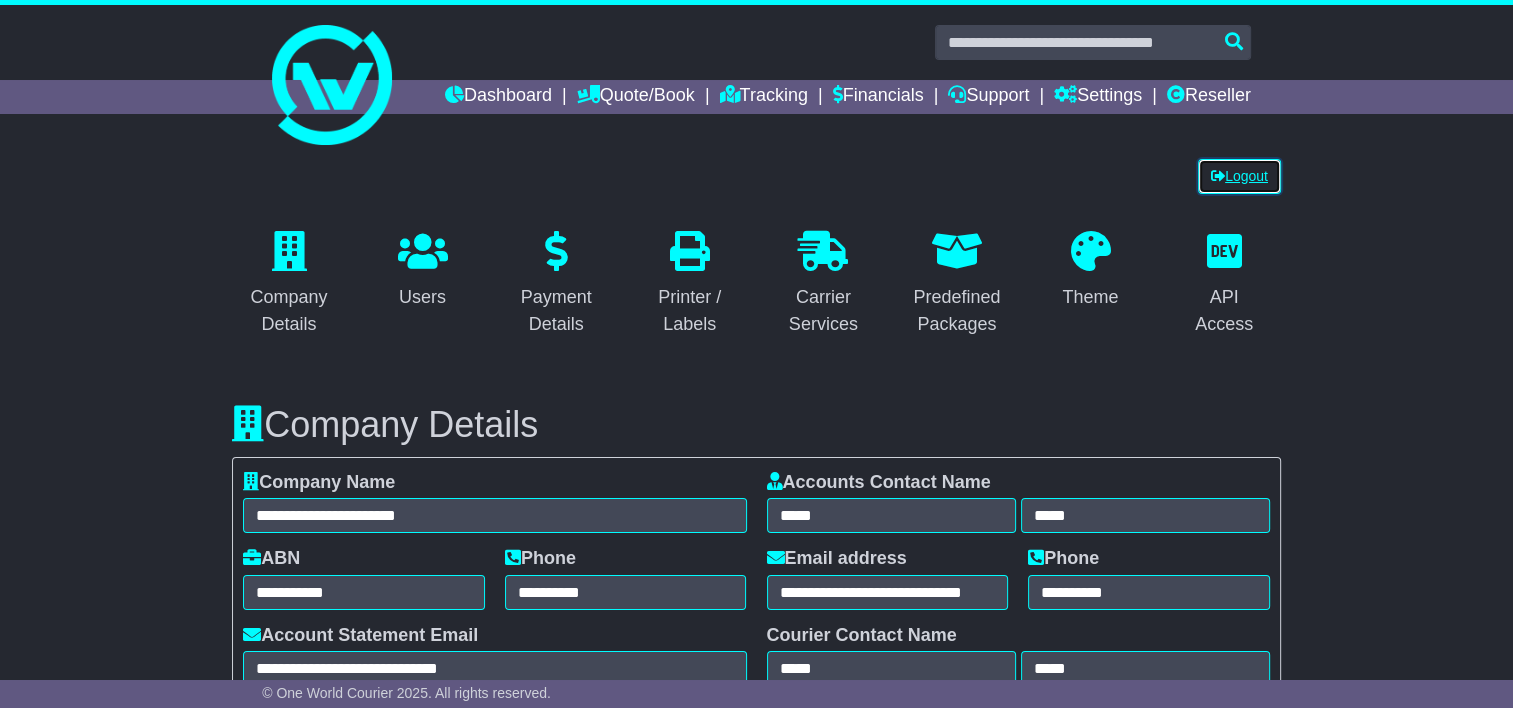 click on "Logout" at bounding box center (1239, 176) 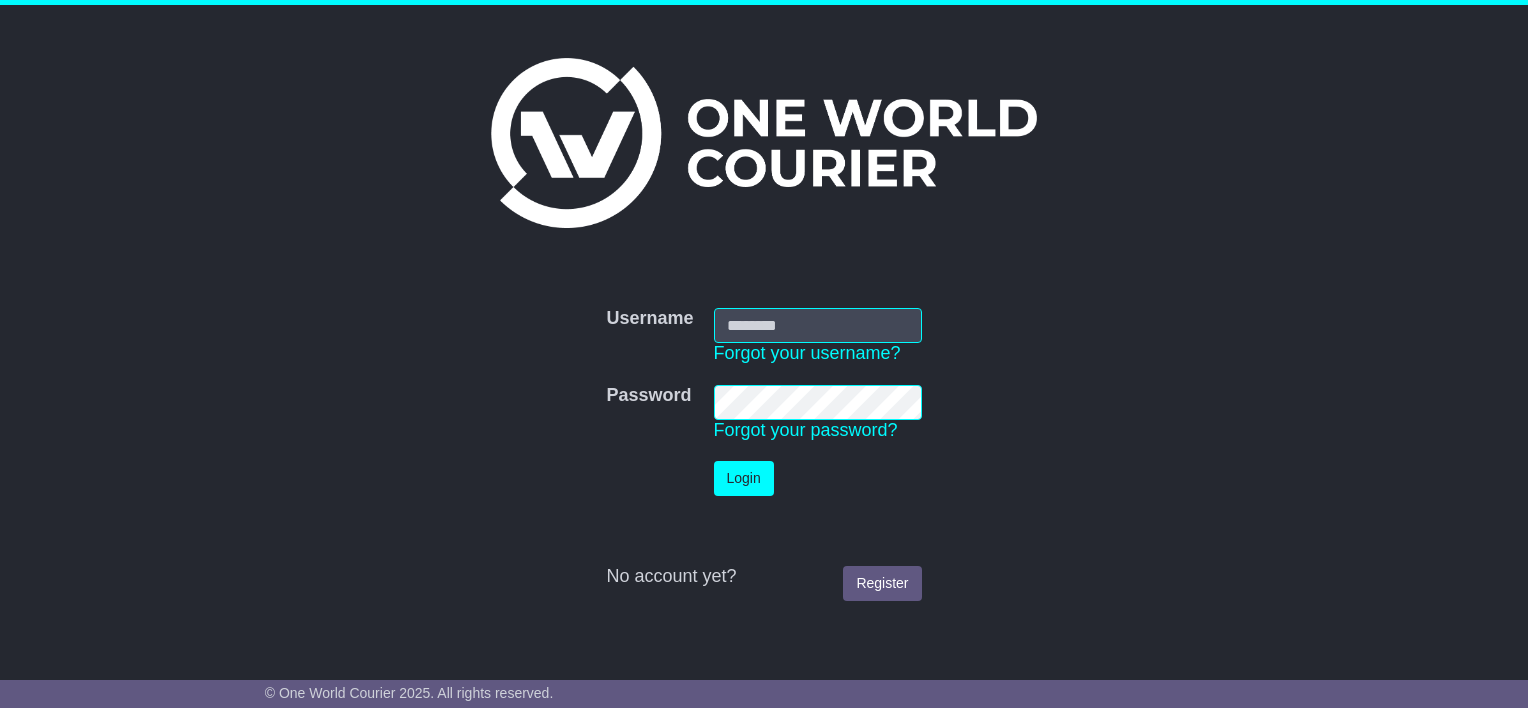 scroll, scrollTop: 0, scrollLeft: 0, axis: both 